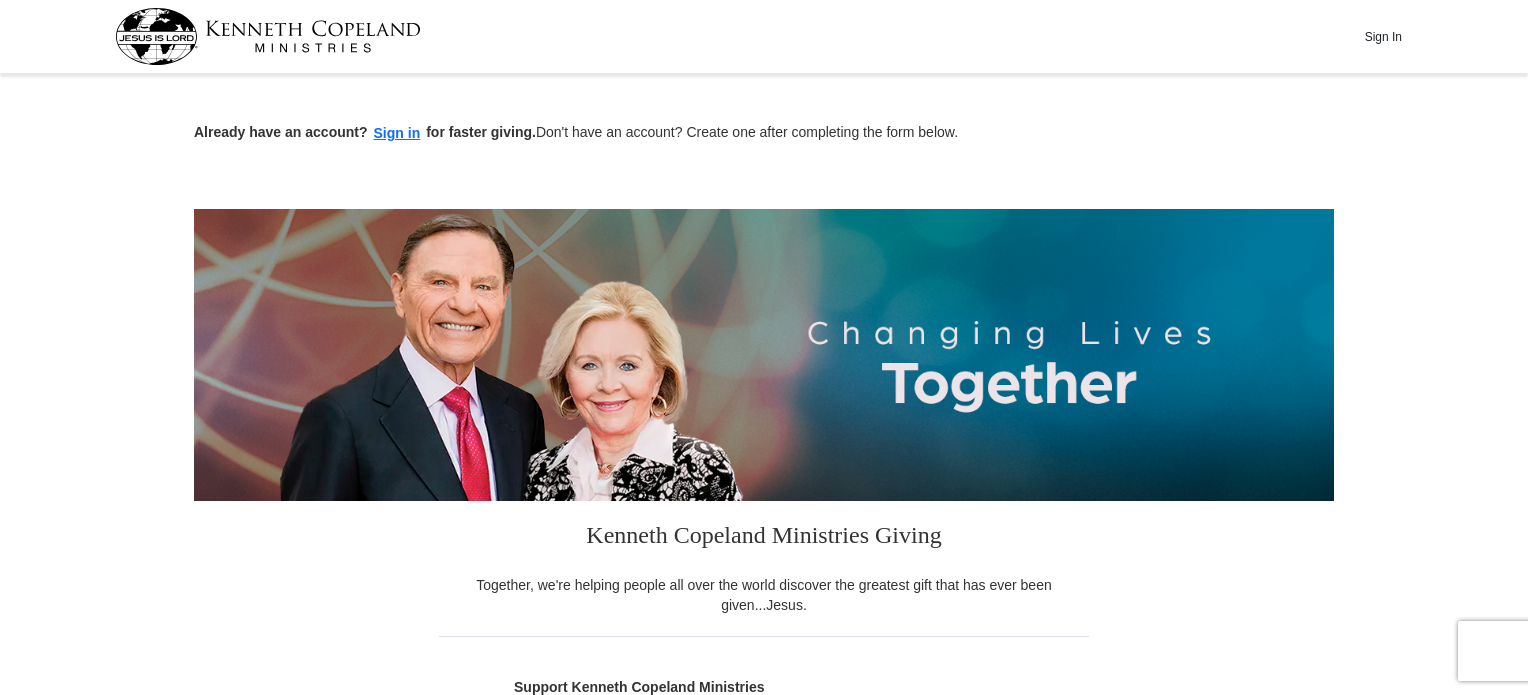 scroll, scrollTop: 0, scrollLeft: 0, axis: both 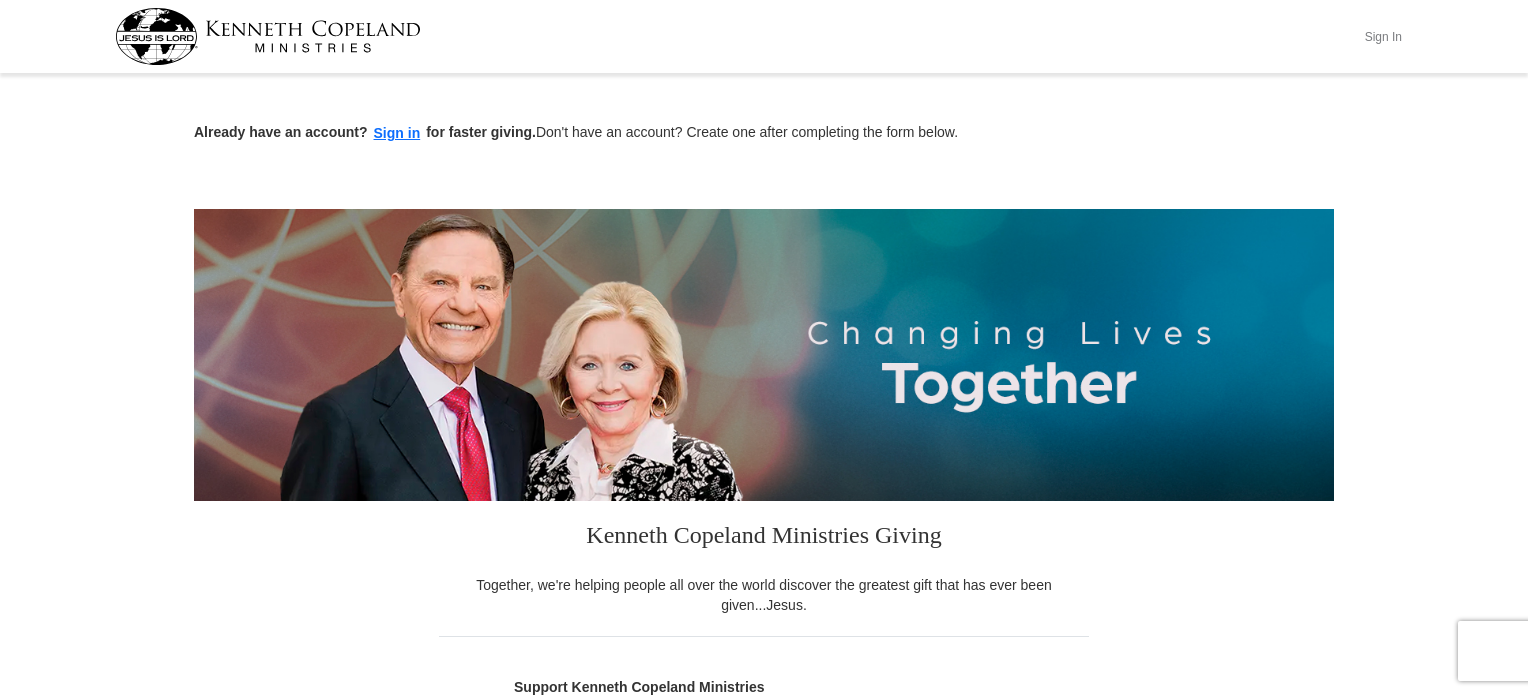 click on "Sign In" at bounding box center [1383, 36] 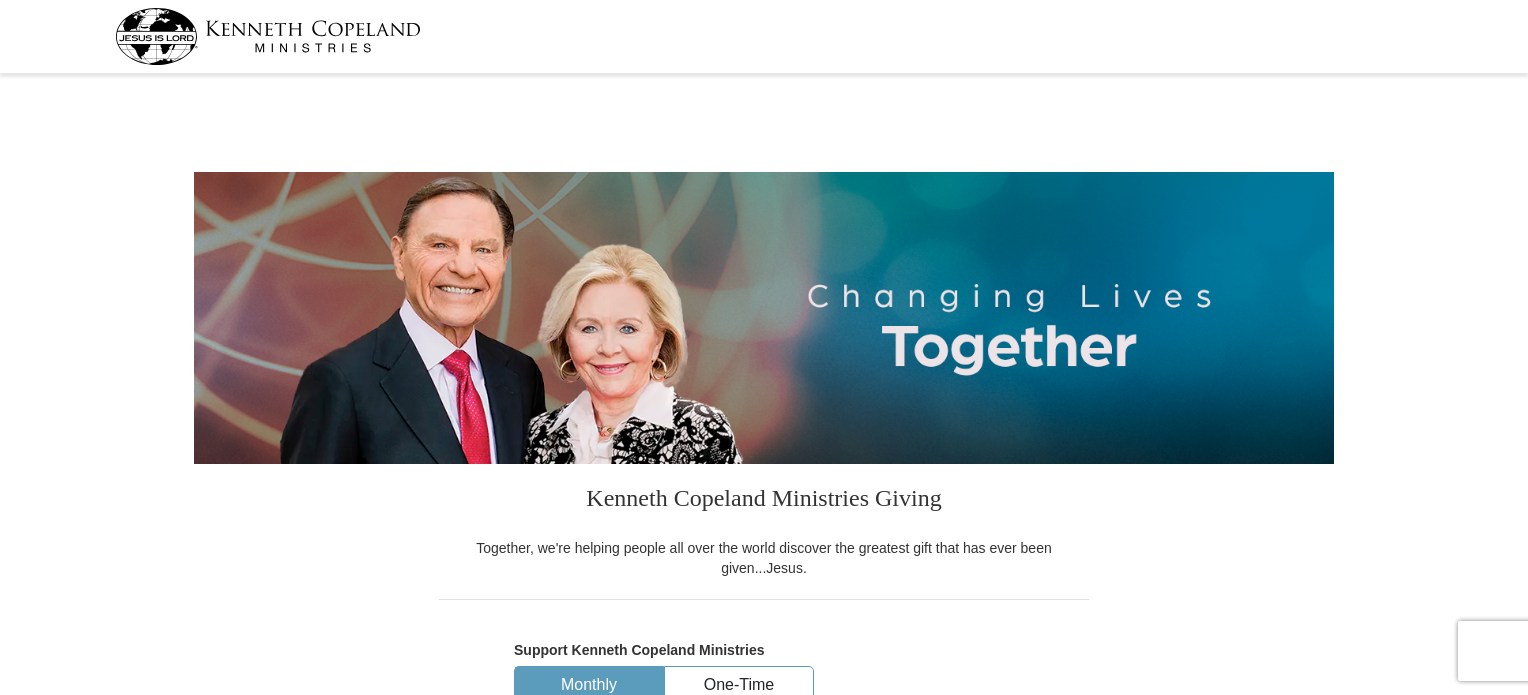 scroll, scrollTop: 0, scrollLeft: 0, axis: both 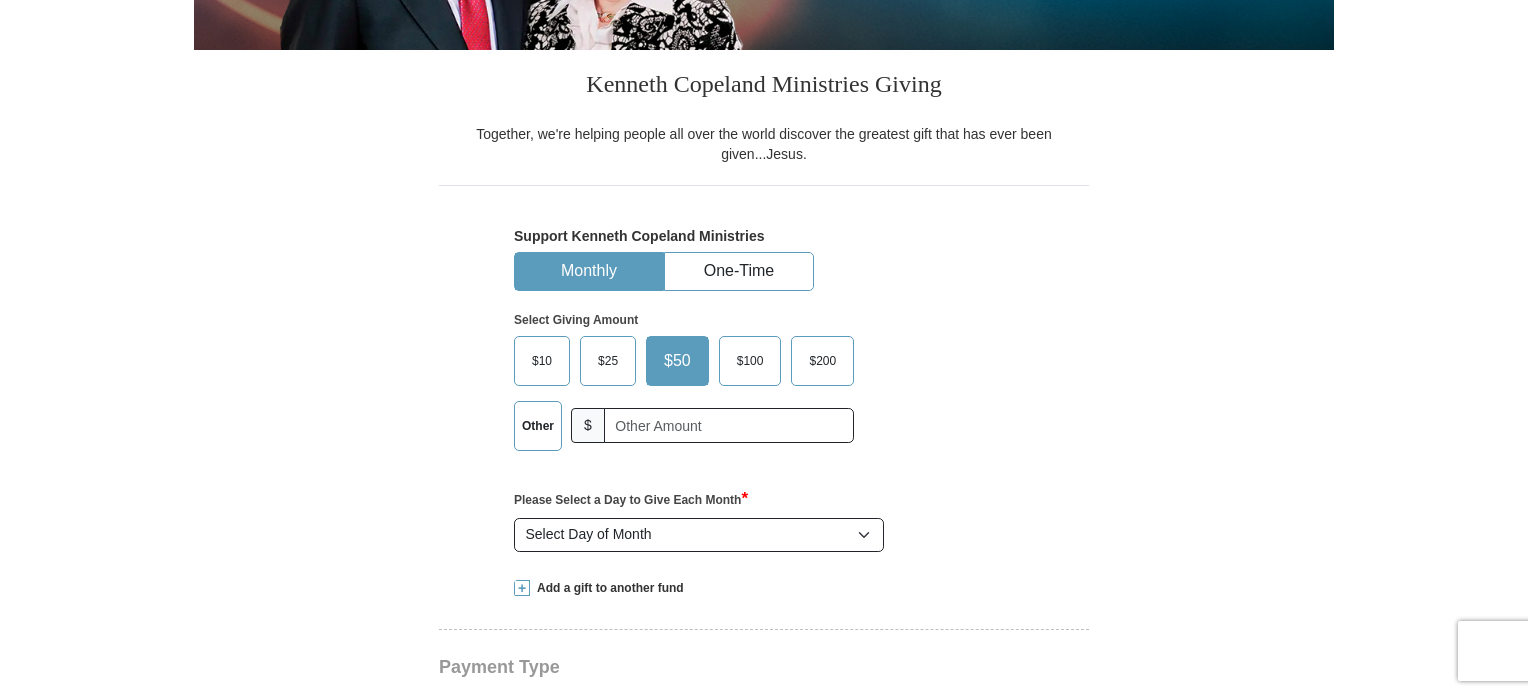 select on "CO" 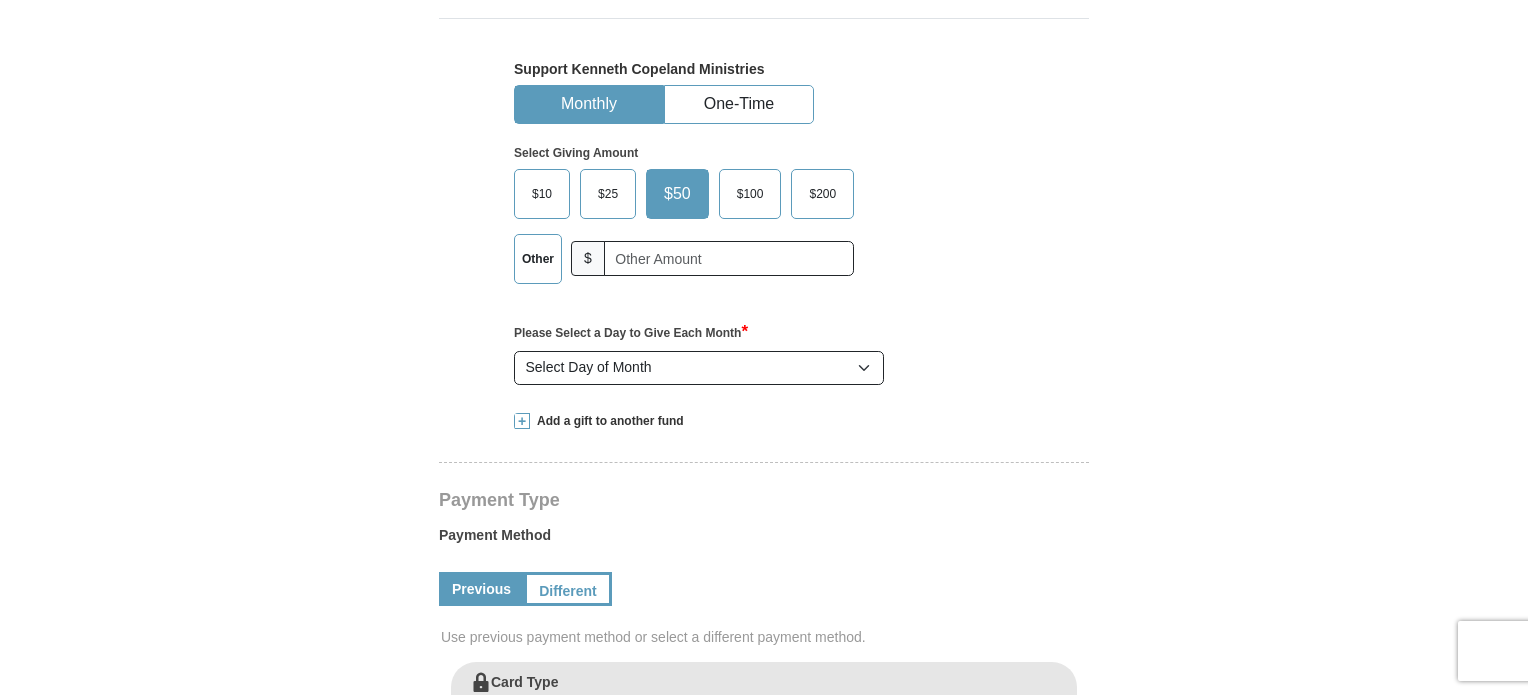 scroll, scrollTop: 400, scrollLeft: 0, axis: vertical 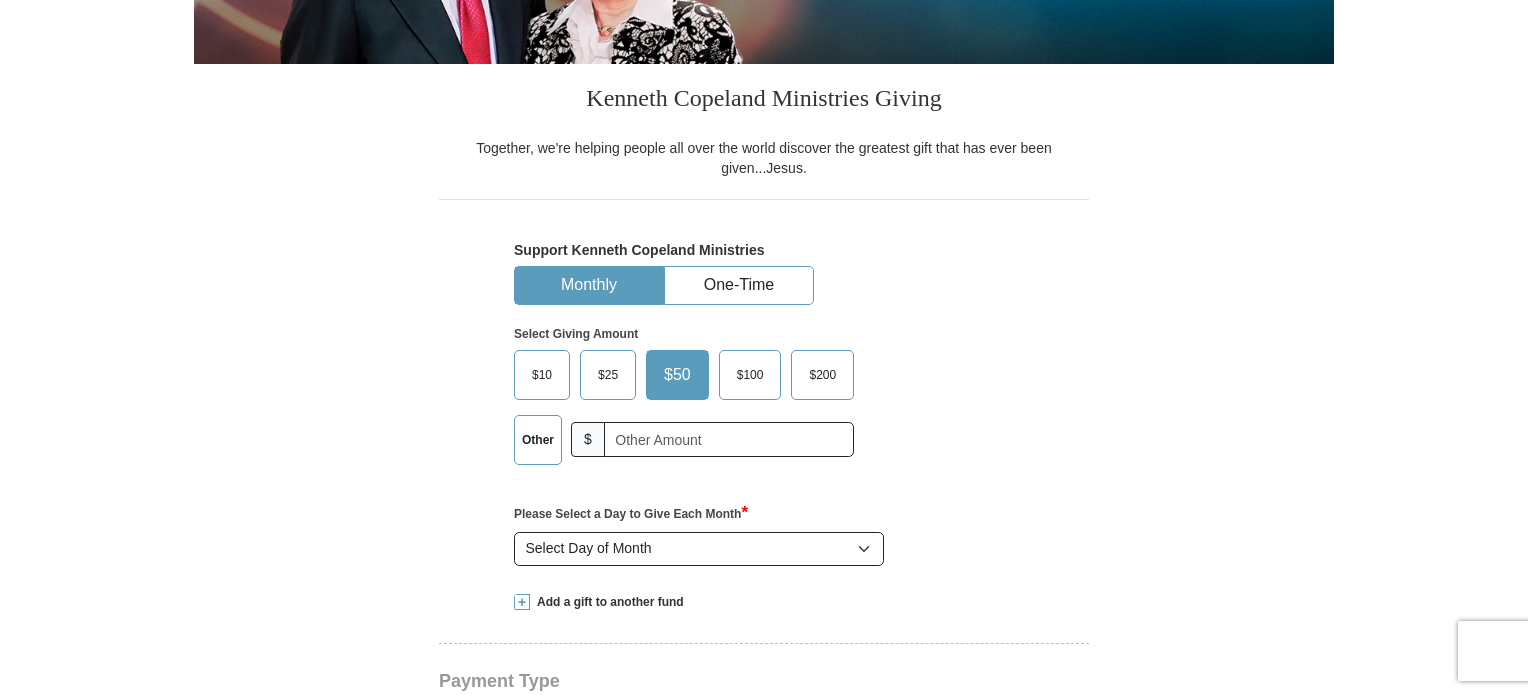 click at bounding box center [522, 602] 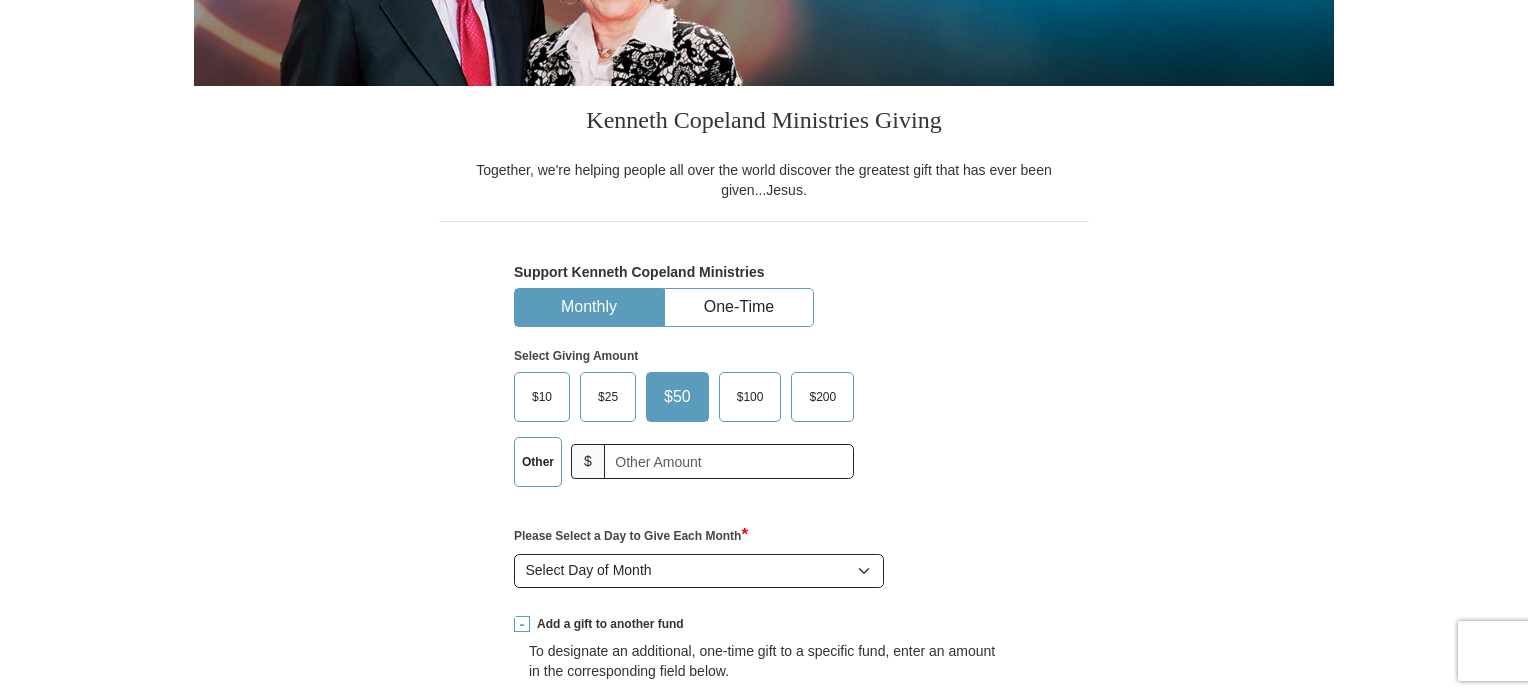 scroll, scrollTop: 500, scrollLeft: 0, axis: vertical 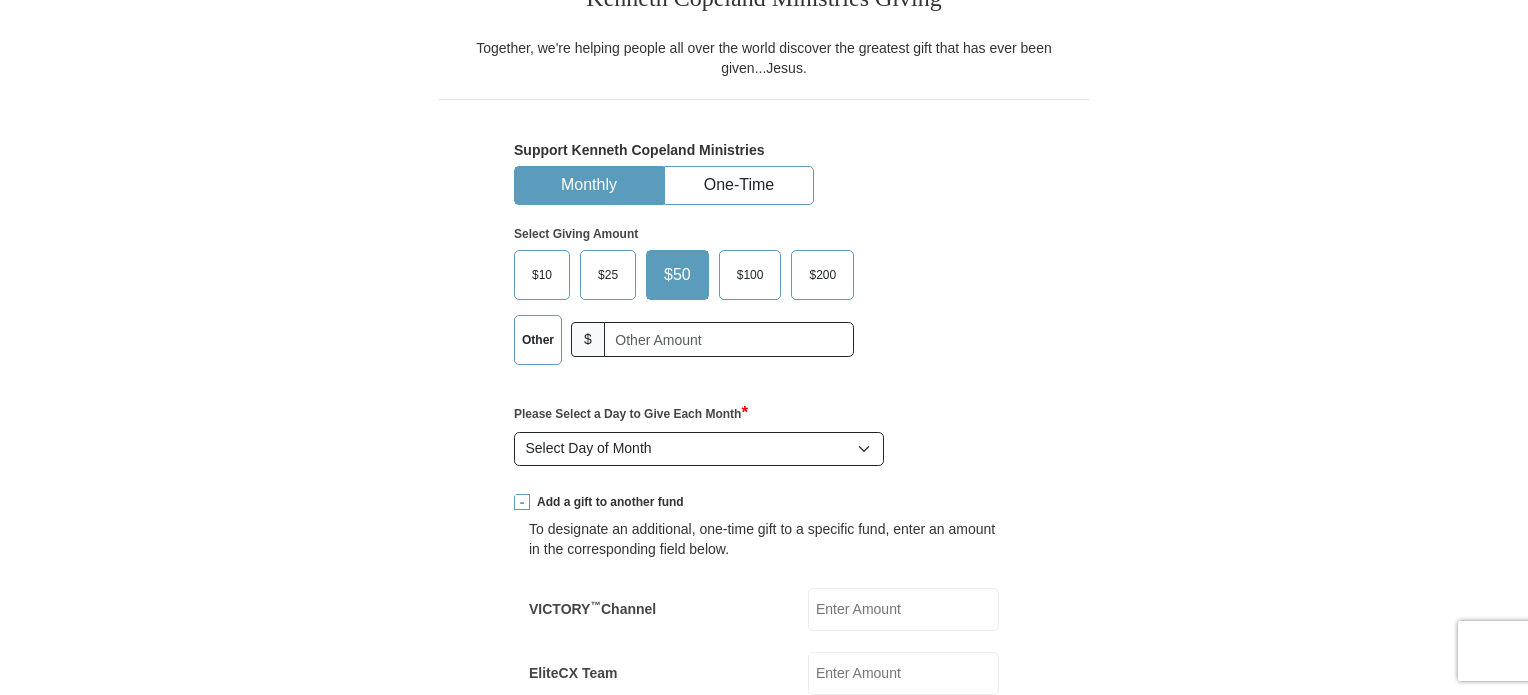 click at bounding box center [522, 502] 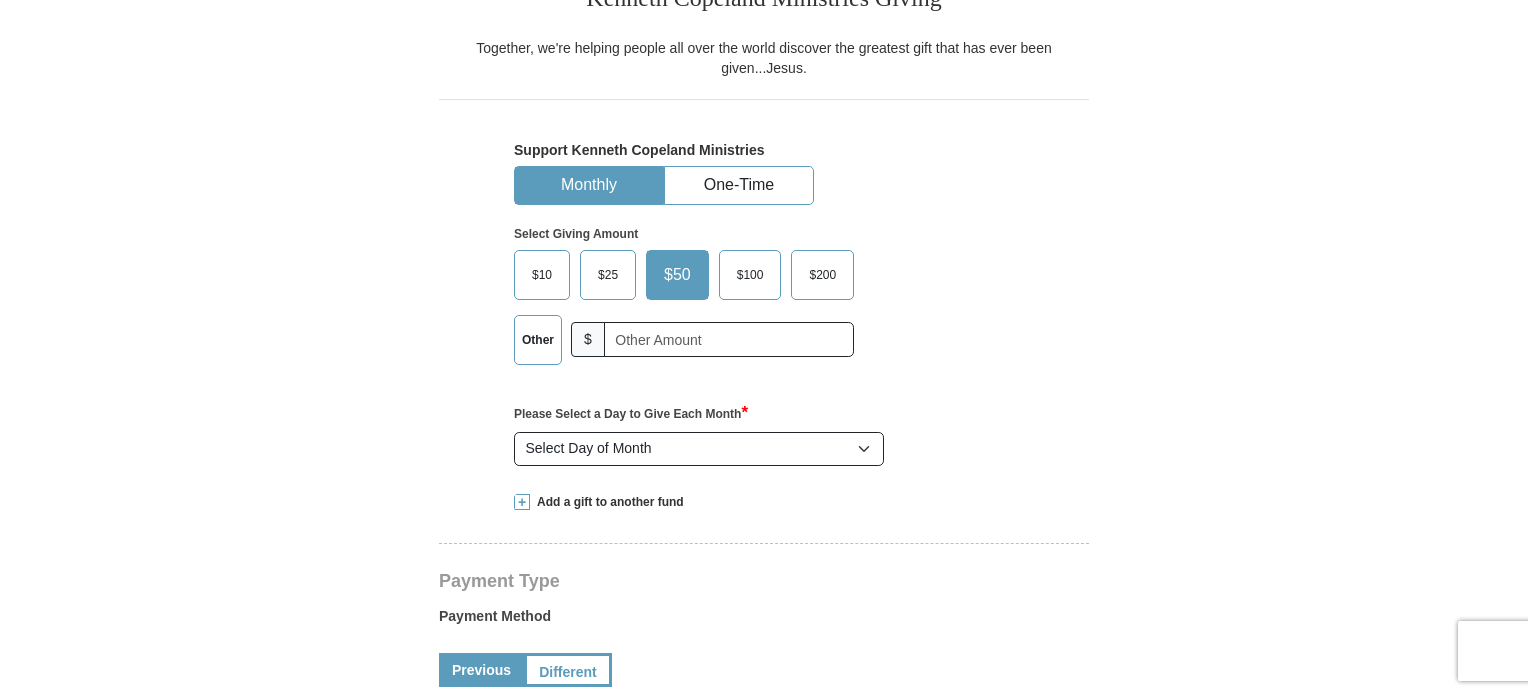 click at bounding box center (522, 502) 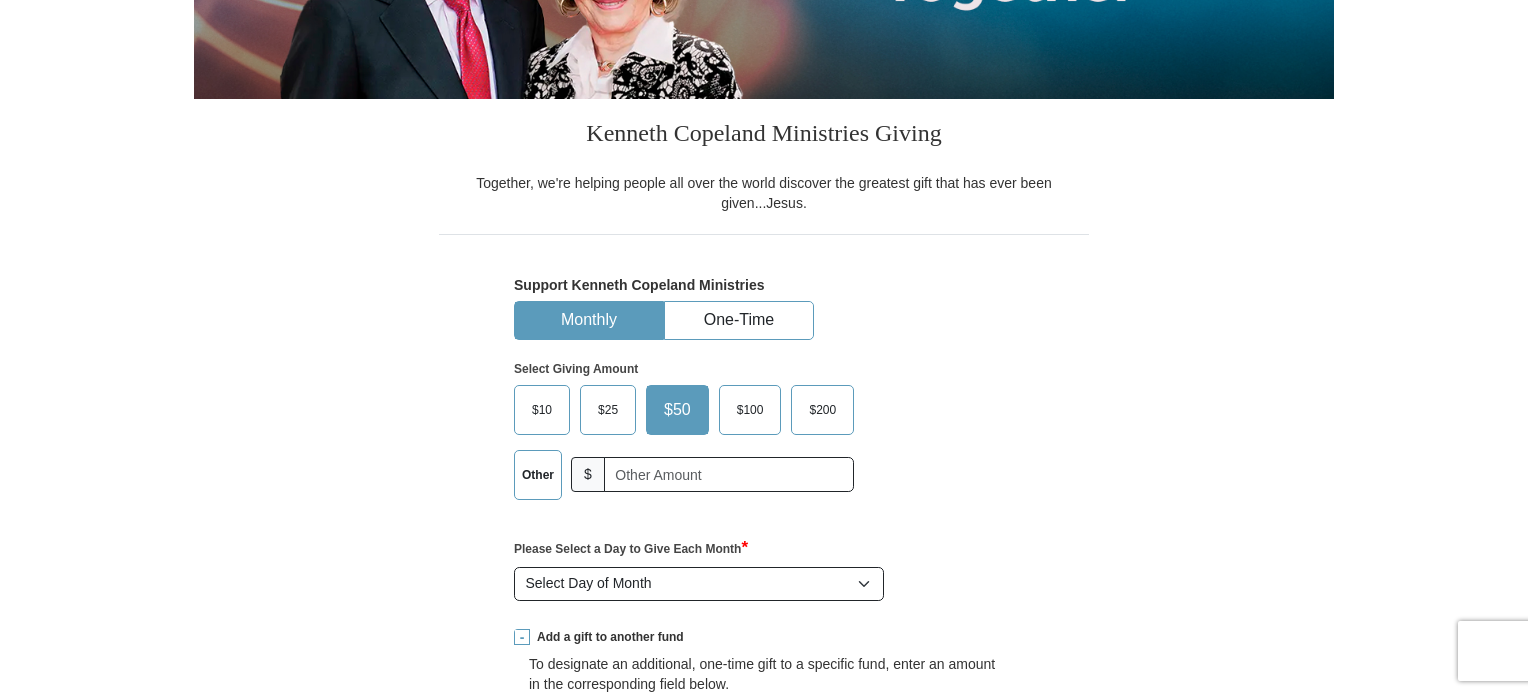 scroll, scrollTop: 400, scrollLeft: 0, axis: vertical 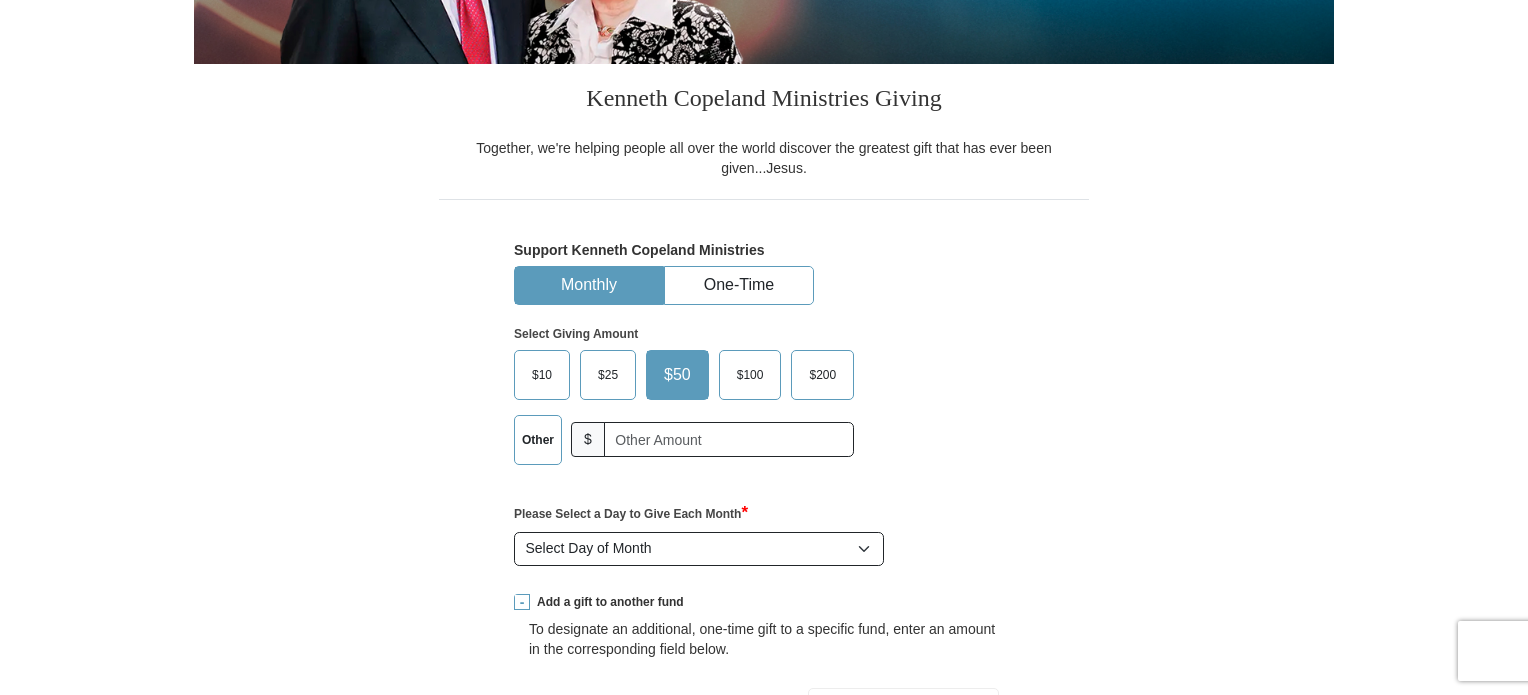 click on "Other" at bounding box center (538, 440) 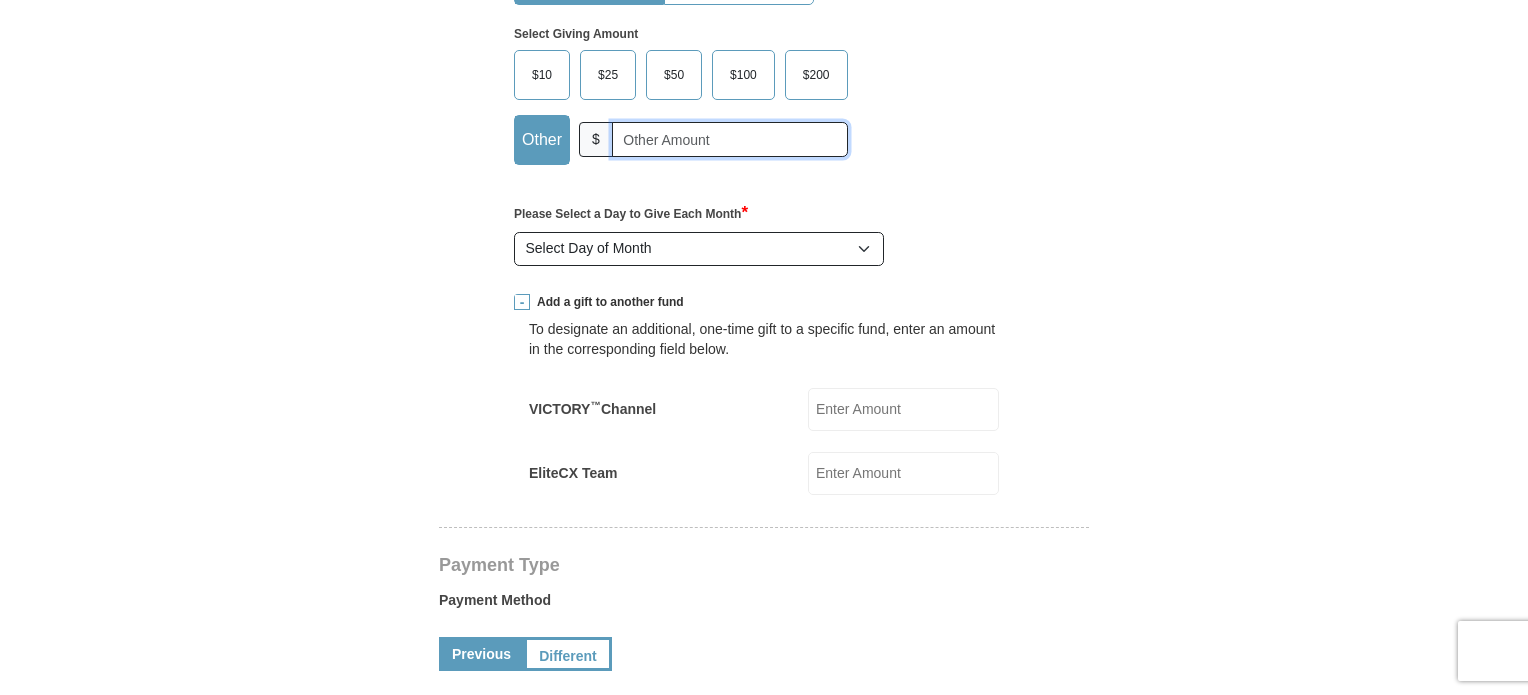 scroll, scrollTop: 600, scrollLeft: 0, axis: vertical 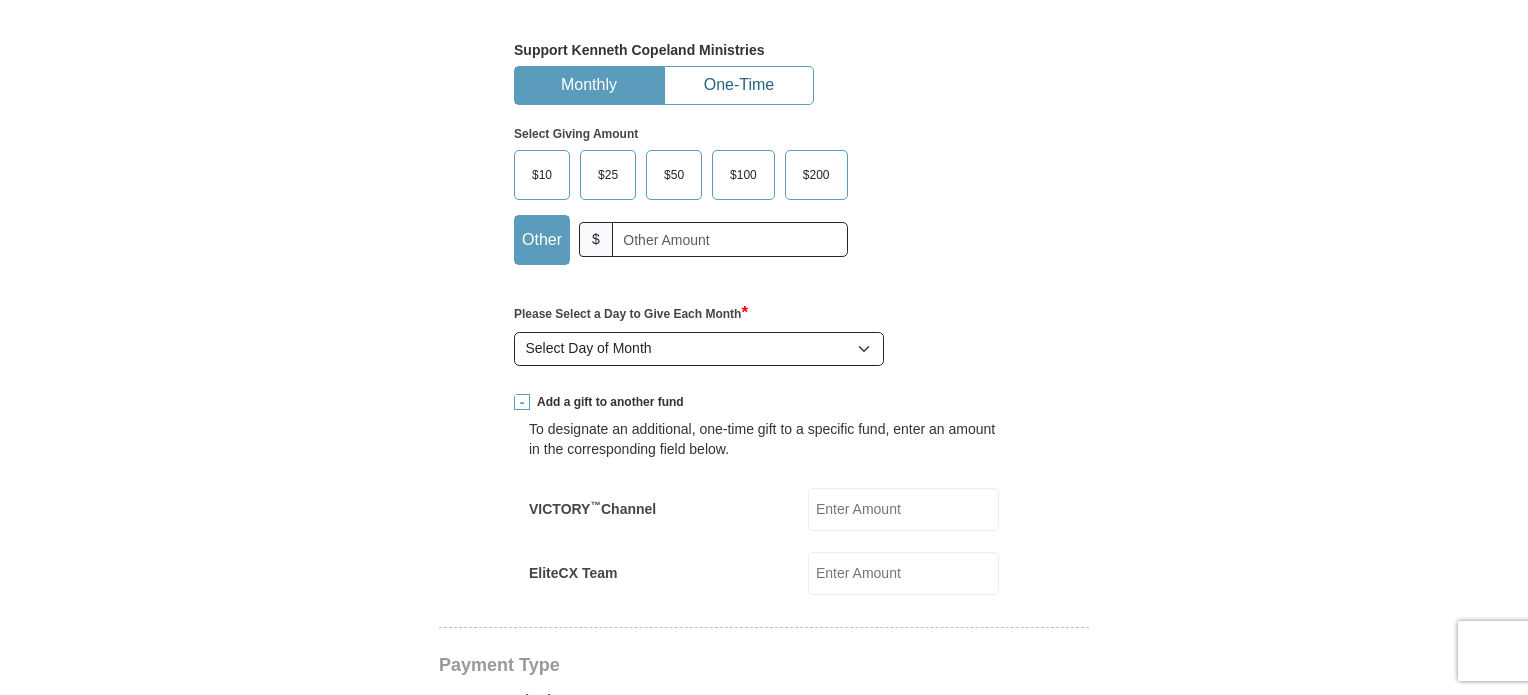 click on "One-Time" at bounding box center [739, 85] 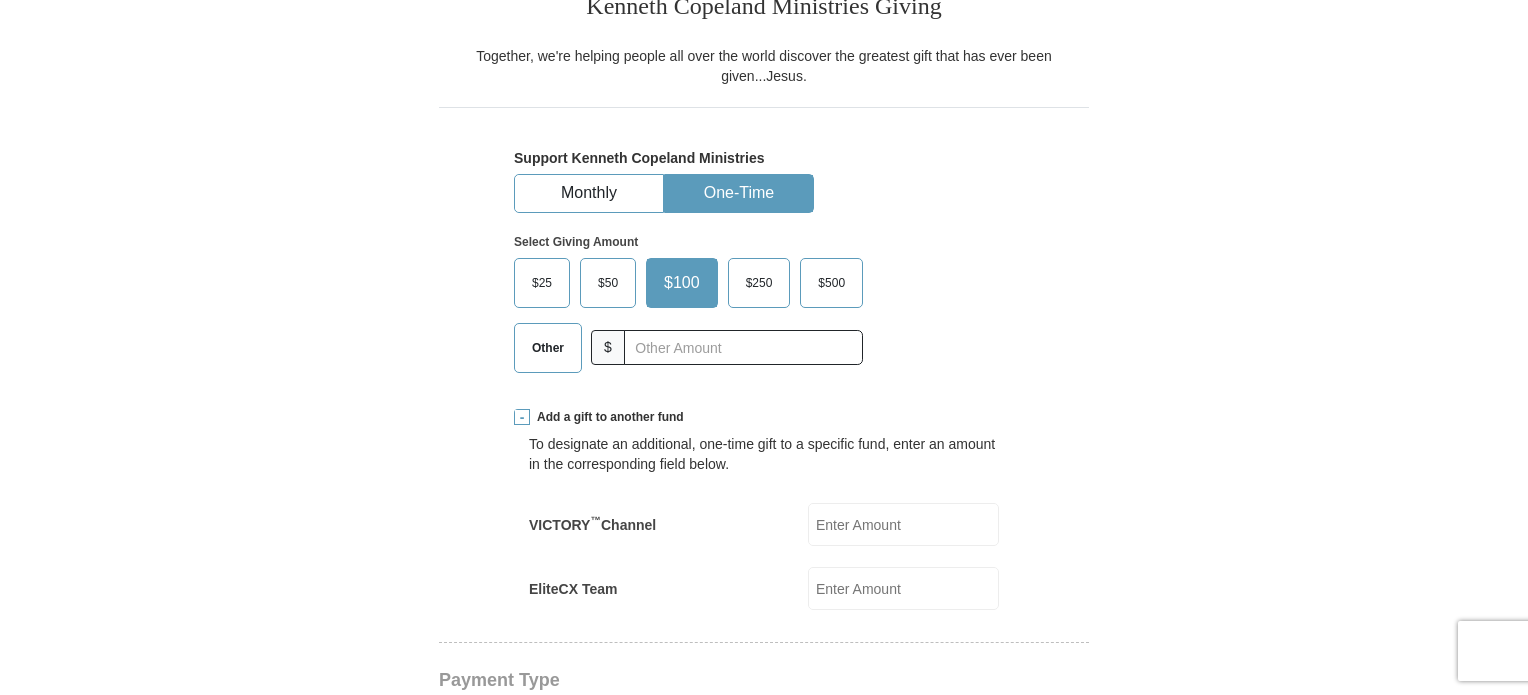 scroll, scrollTop: 500, scrollLeft: 0, axis: vertical 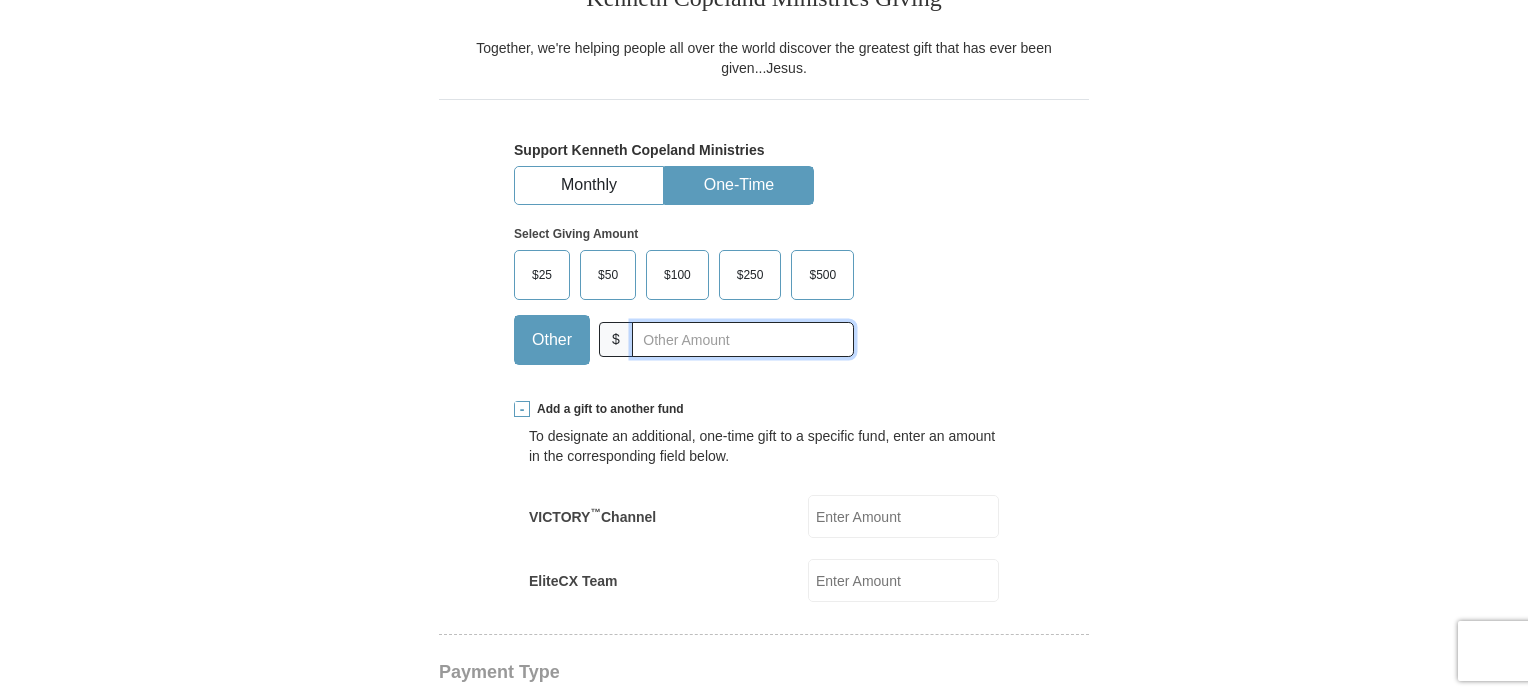 click at bounding box center [743, 339] 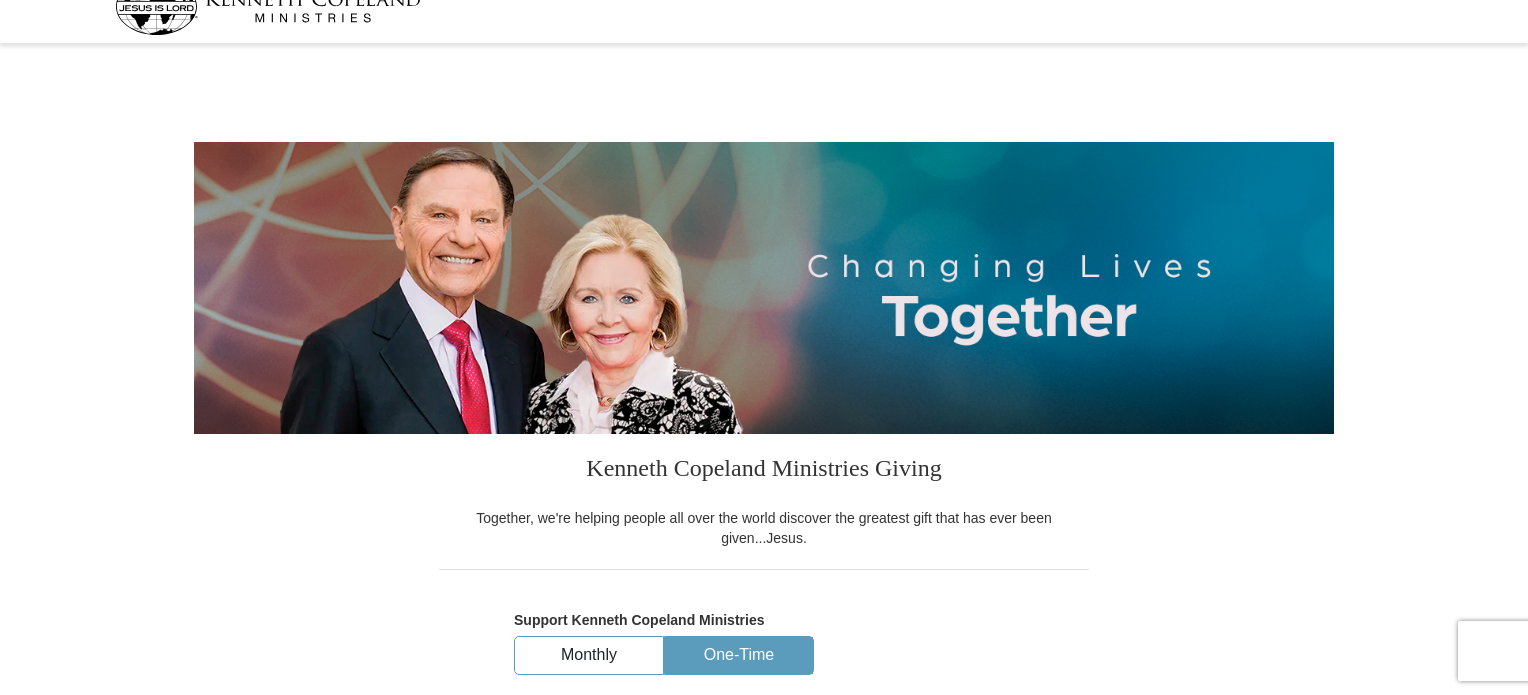 scroll, scrollTop: 0, scrollLeft: 0, axis: both 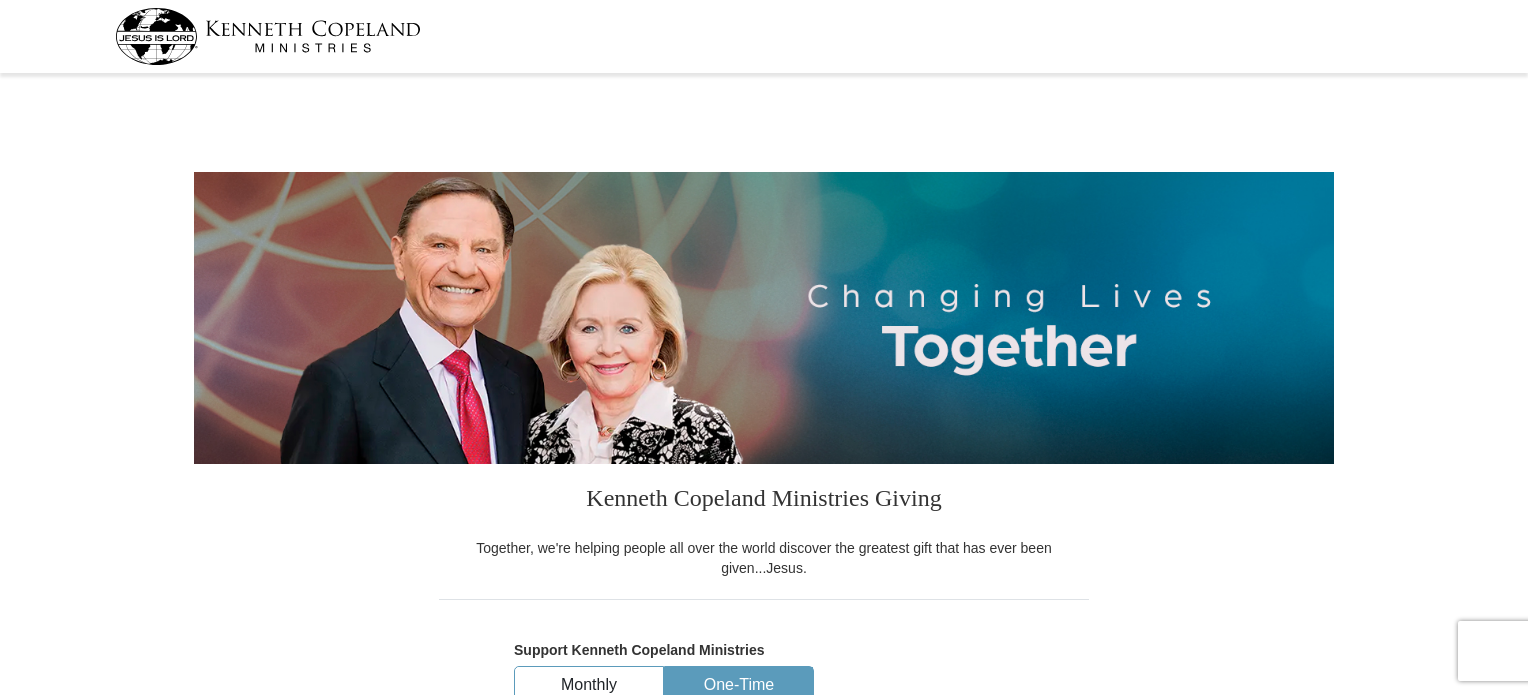 click at bounding box center (268, 36) 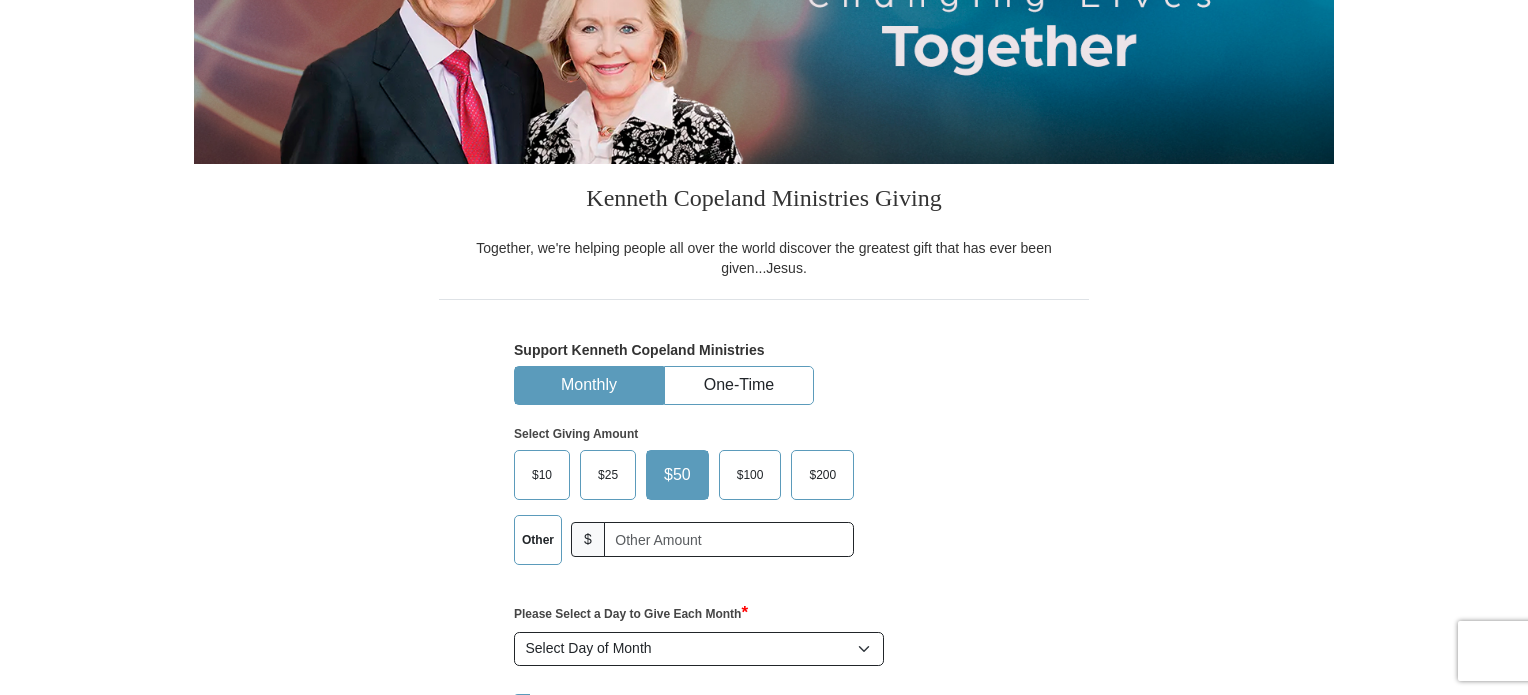 scroll, scrollTop: 0, scrollLeft: 0, axis: both 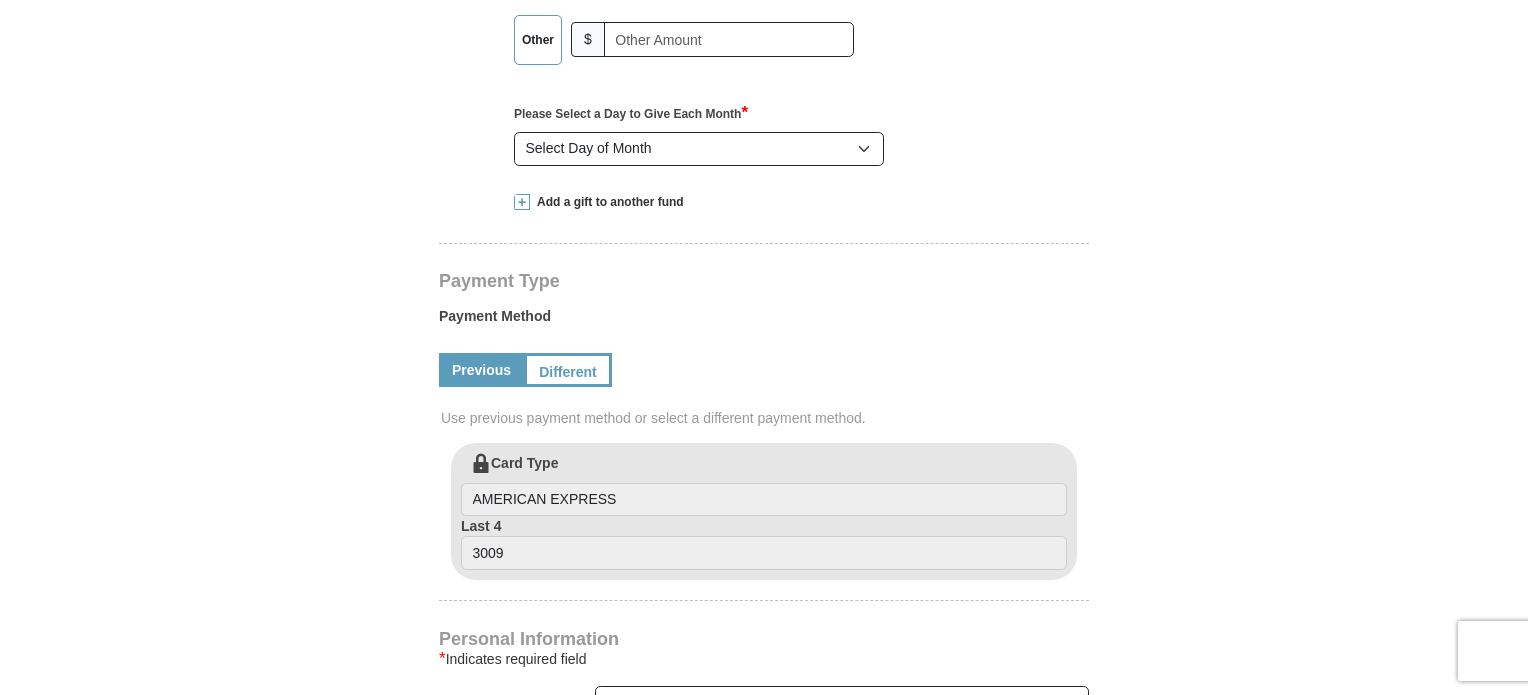 click at bounding box center [522, 202] 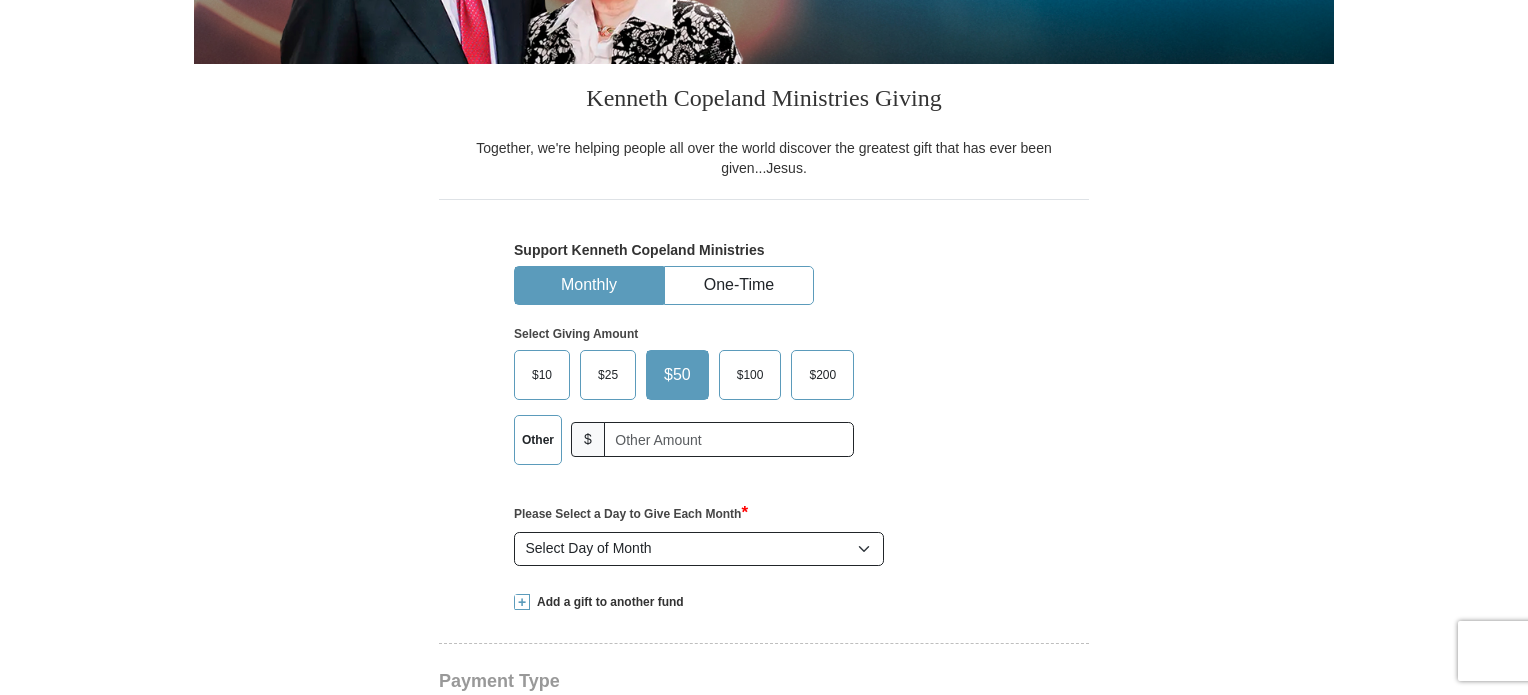 scroll, scrollTop: 400, scrollLeft: 0, axis: vertical 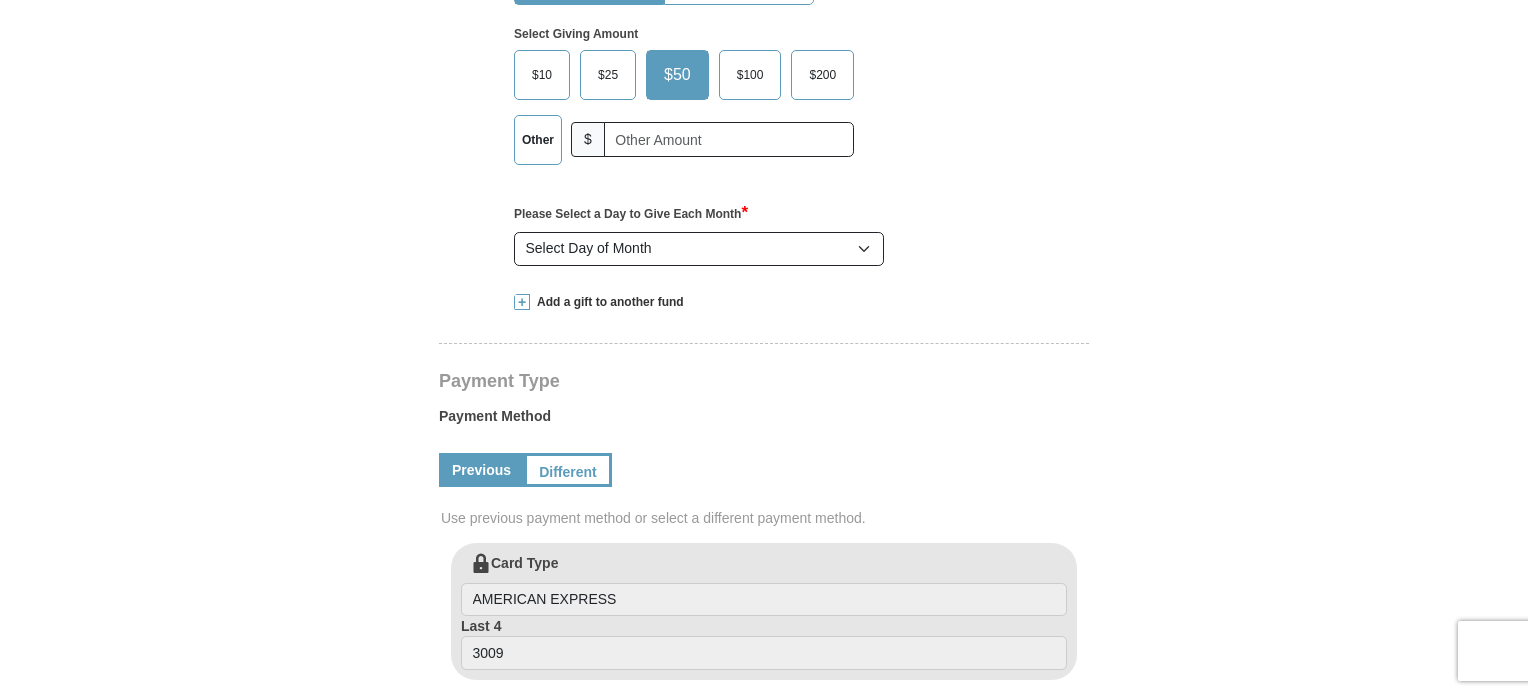 click at bounding box center (522, 302) 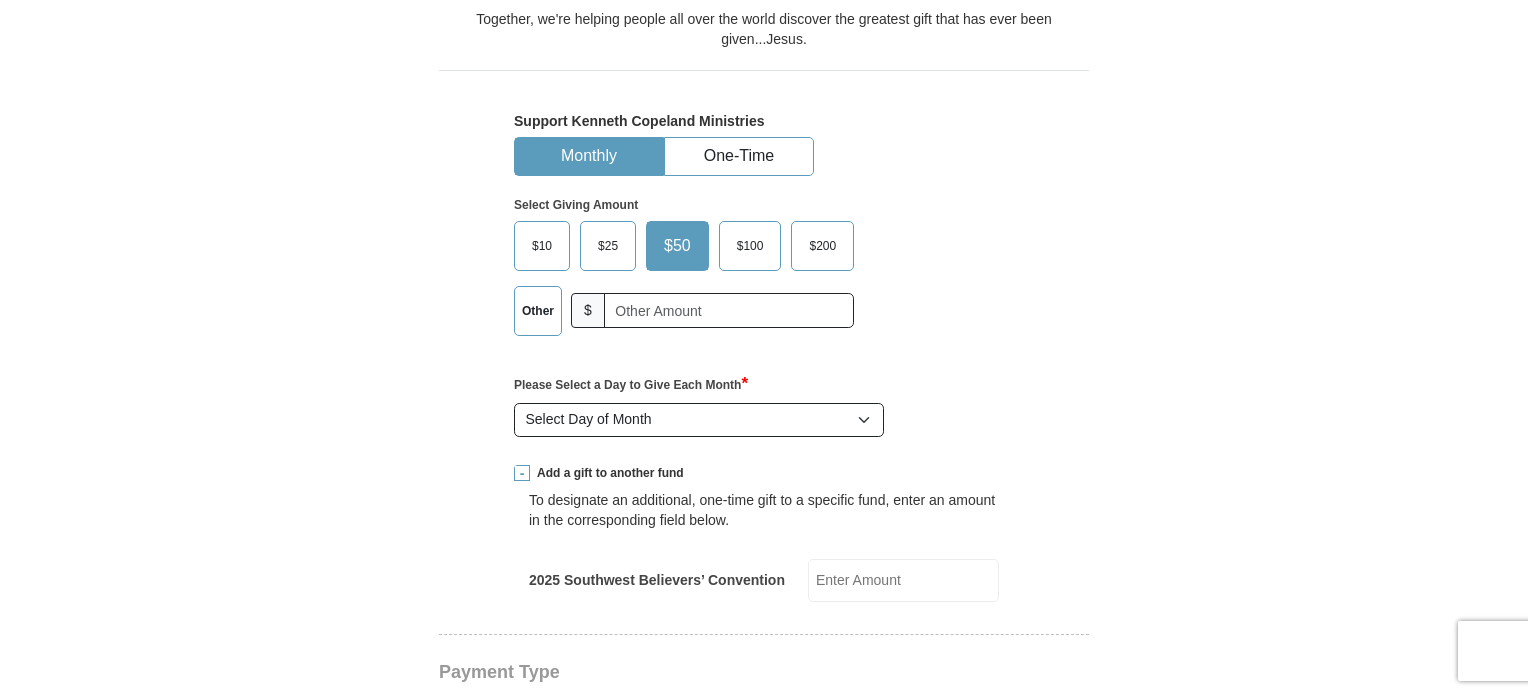 scroll, scrollTop: 300, scrollLeft: 0, axis: vertical 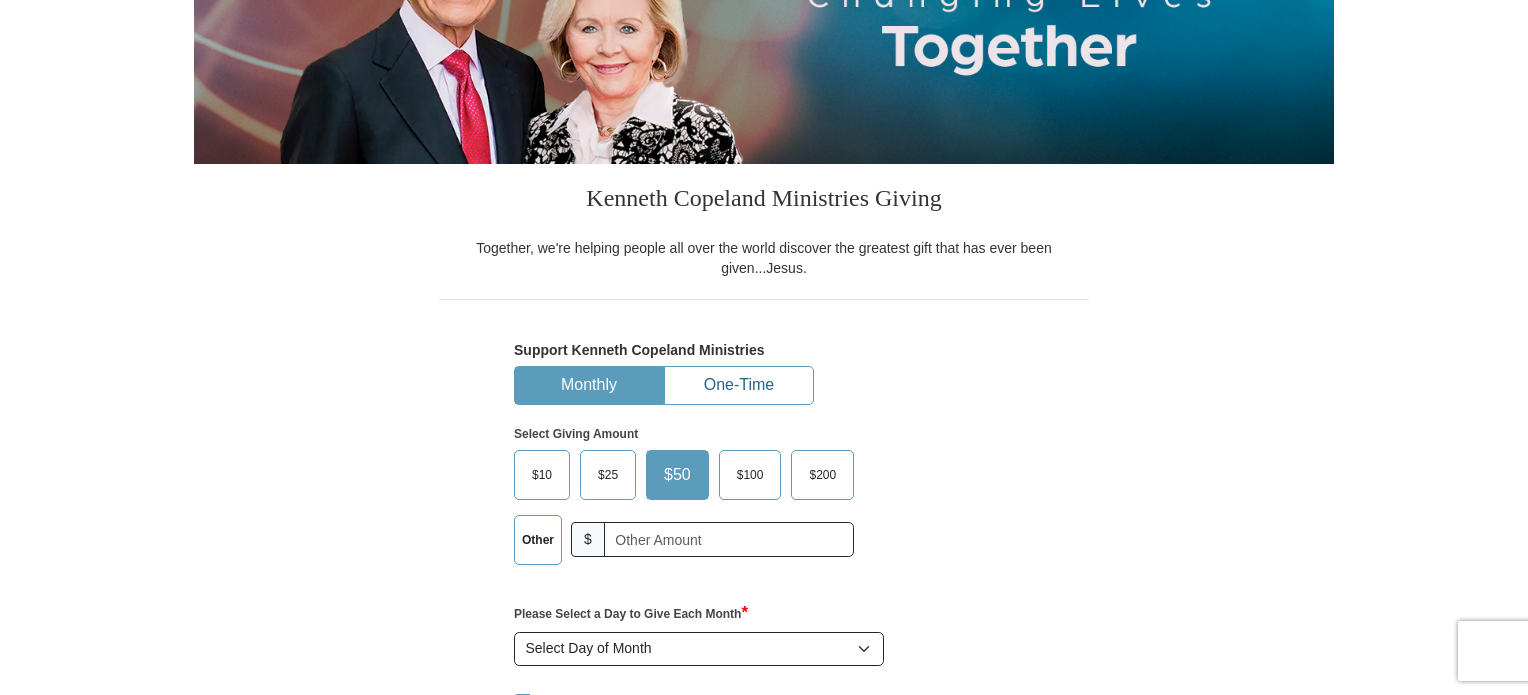 click on "One-Time" at bounding box center [739, 385] 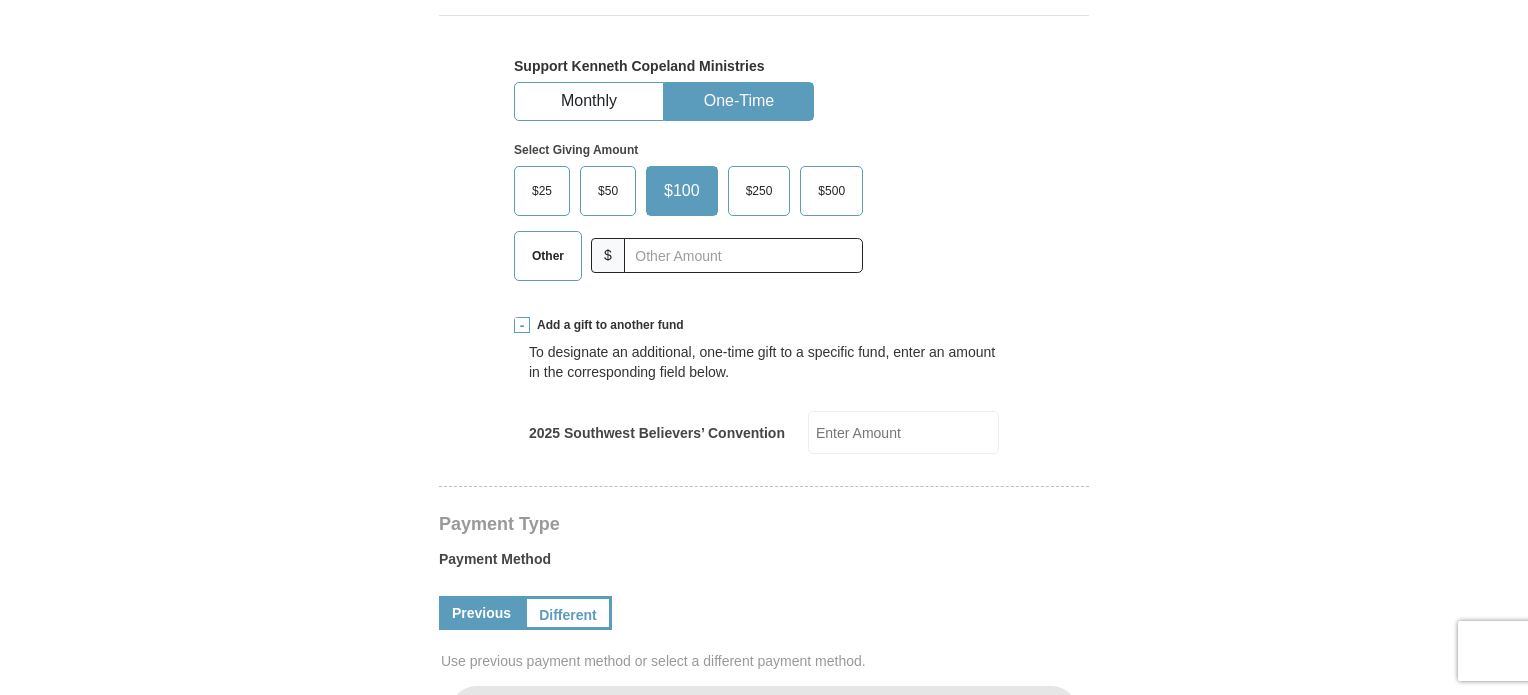scroll, scrollTop: 600, scrollLeft: 0, axis: vertical 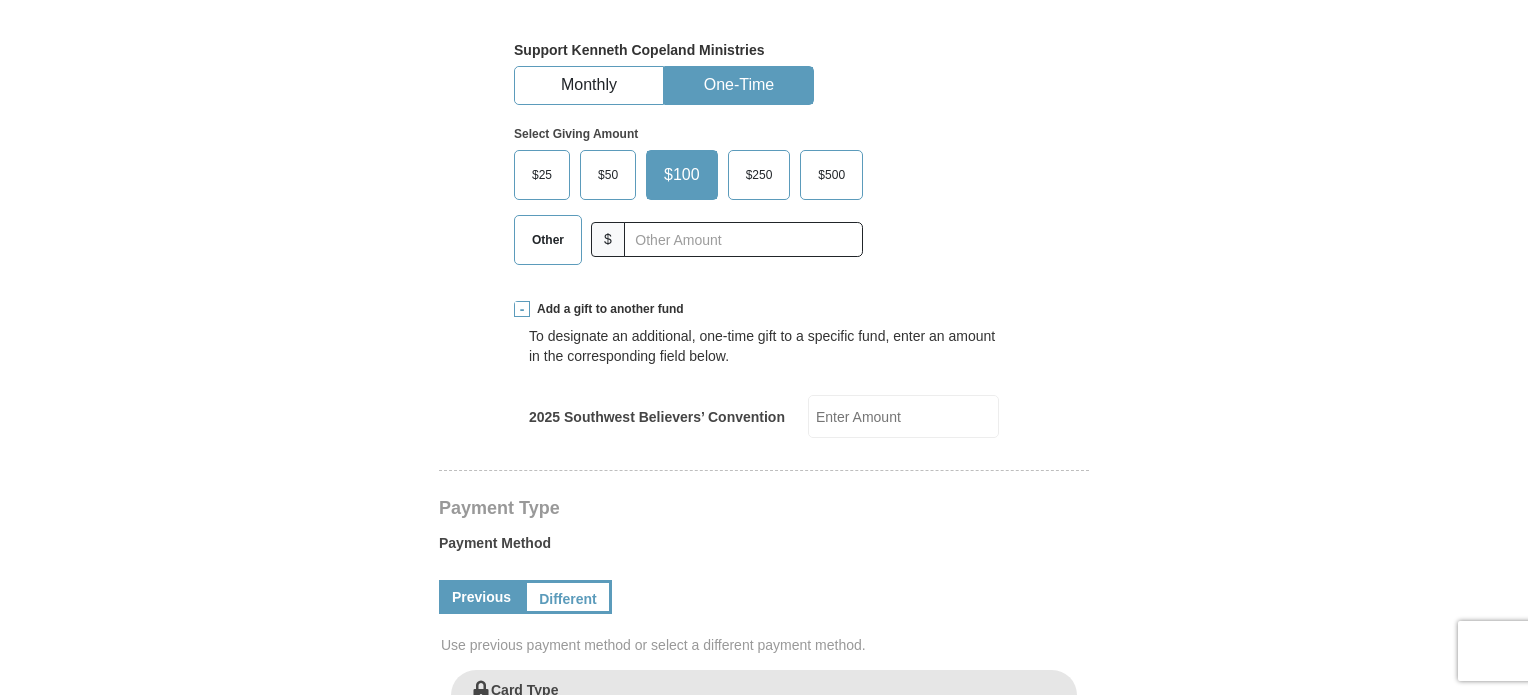 click at bounding box center [522, 309] 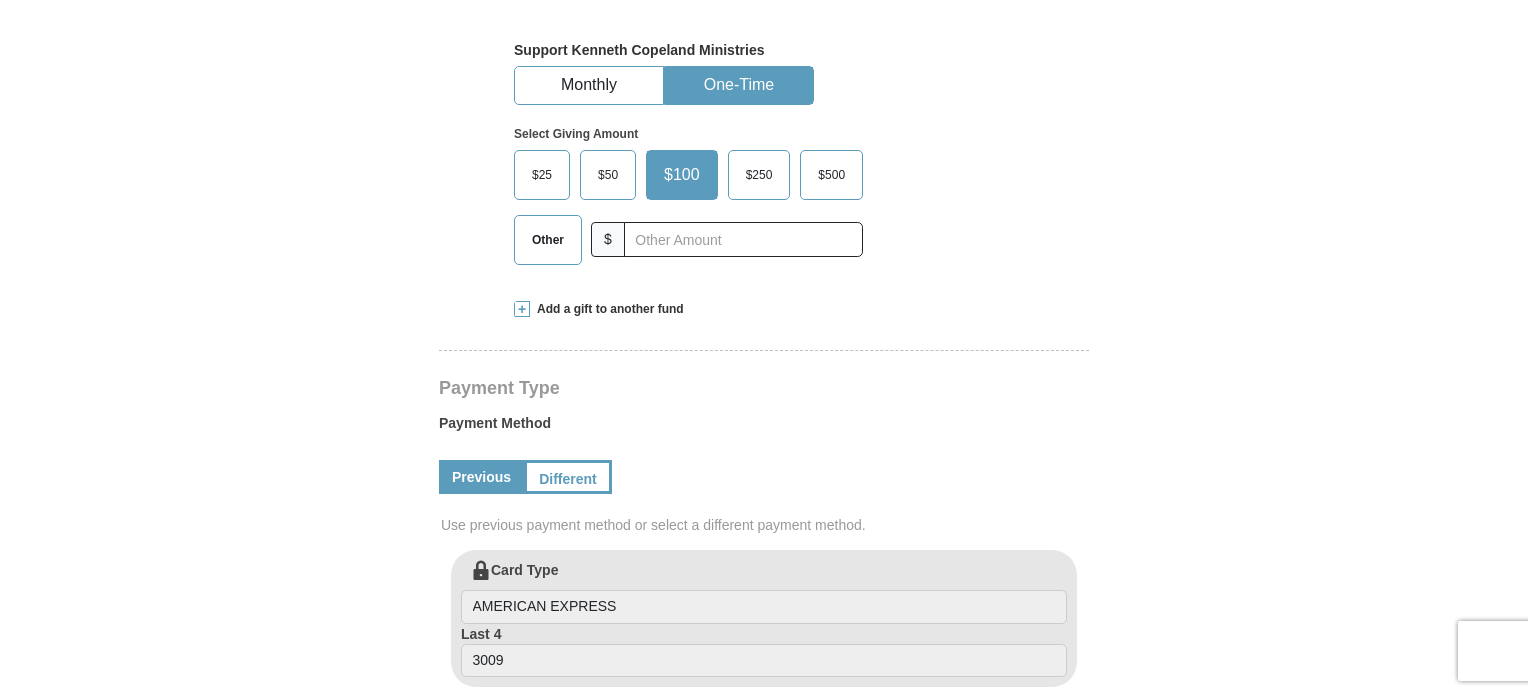 click at bounding box center [522, 309] 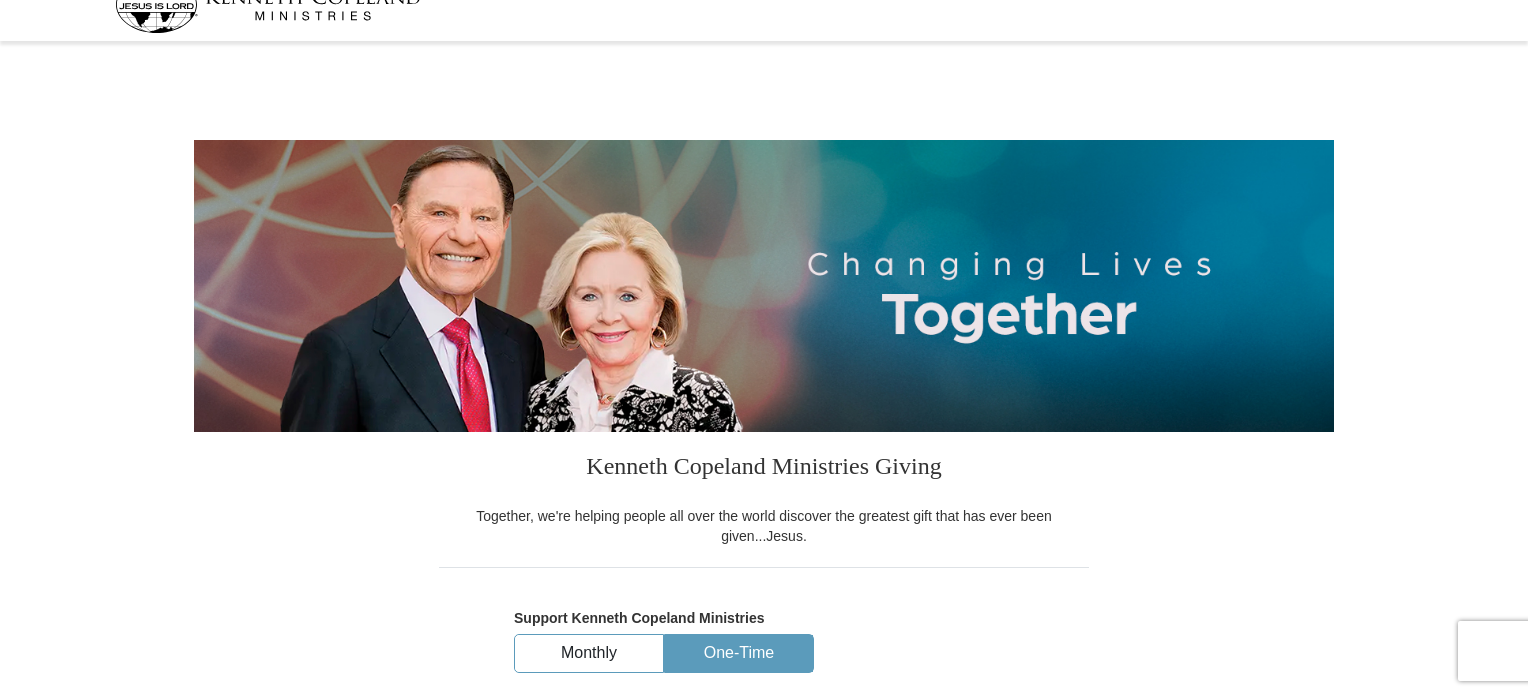scroll, scrollTop: 0, scrollLeft: 0, axis: both 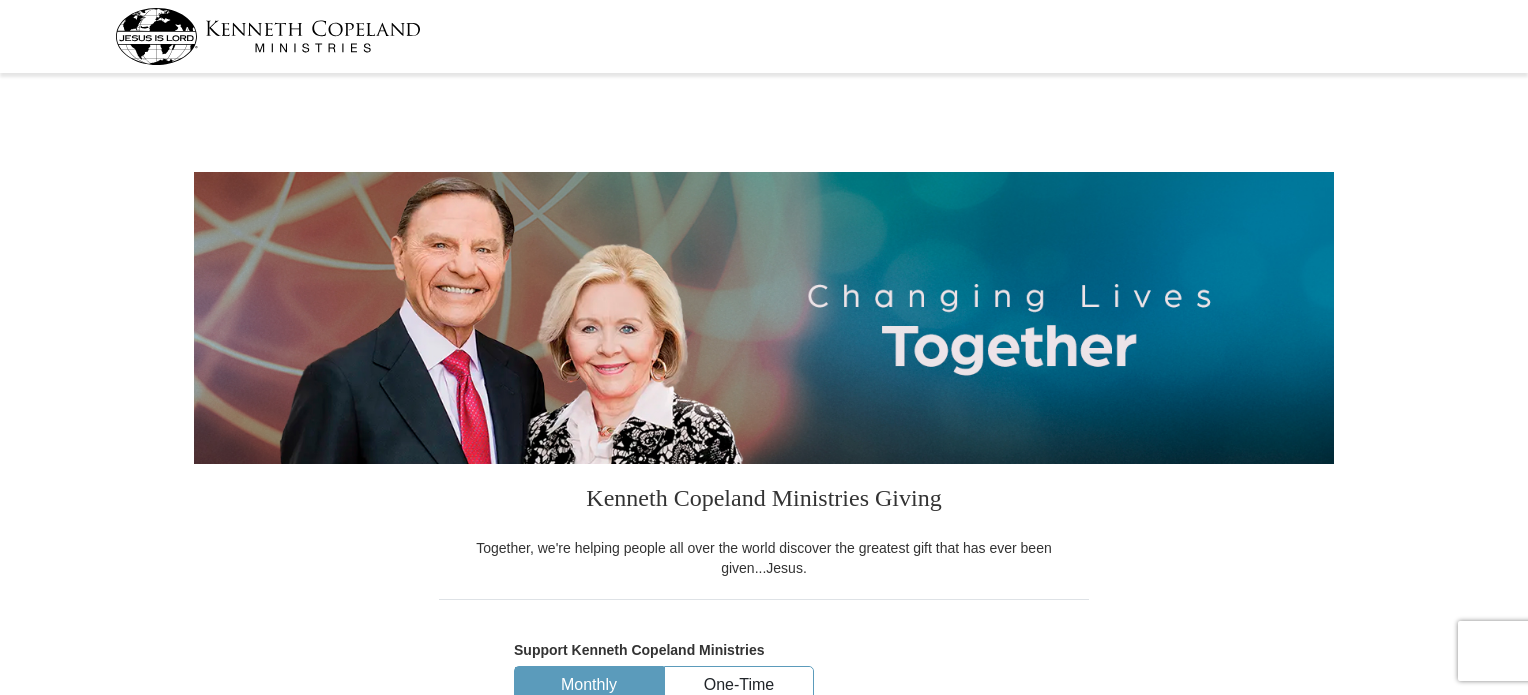 select on "CO" 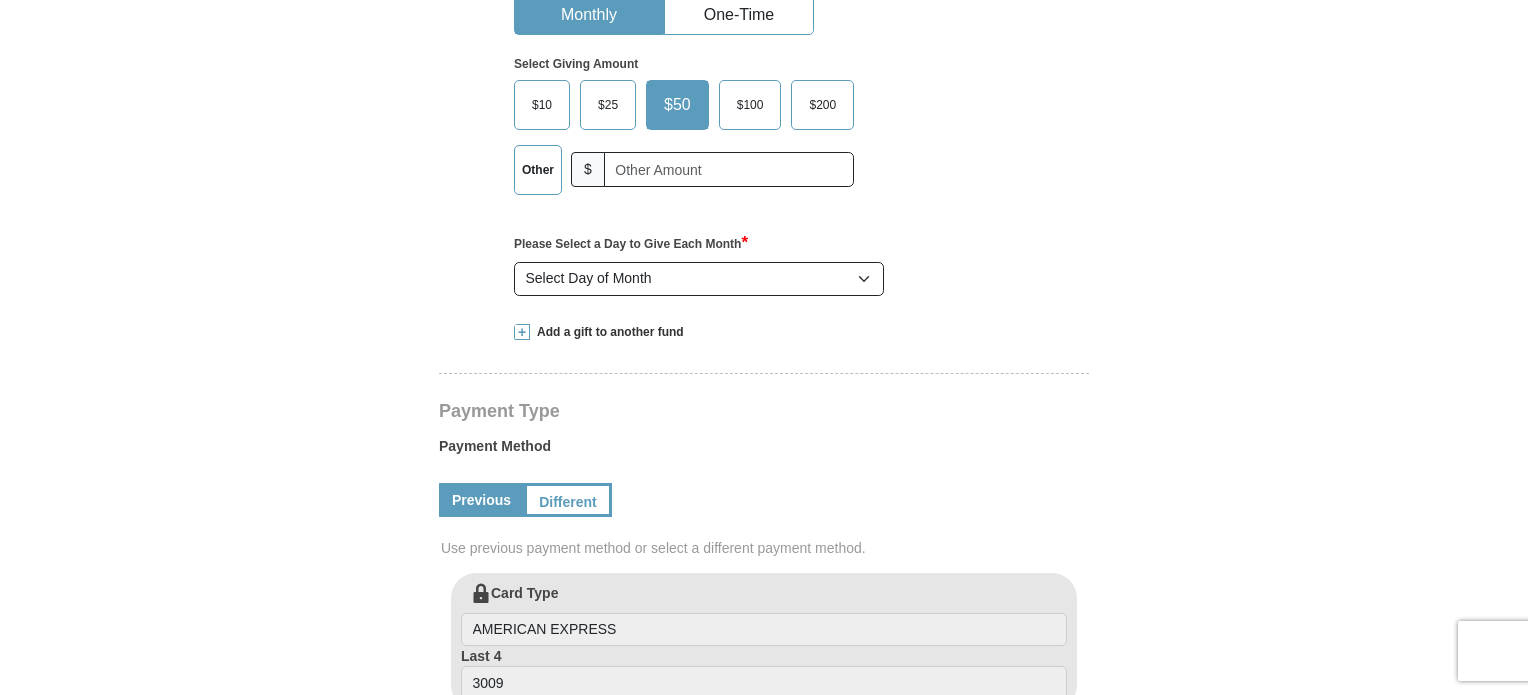scroll, scrollTop: 700, scrollLeft: 0, axis: vertical 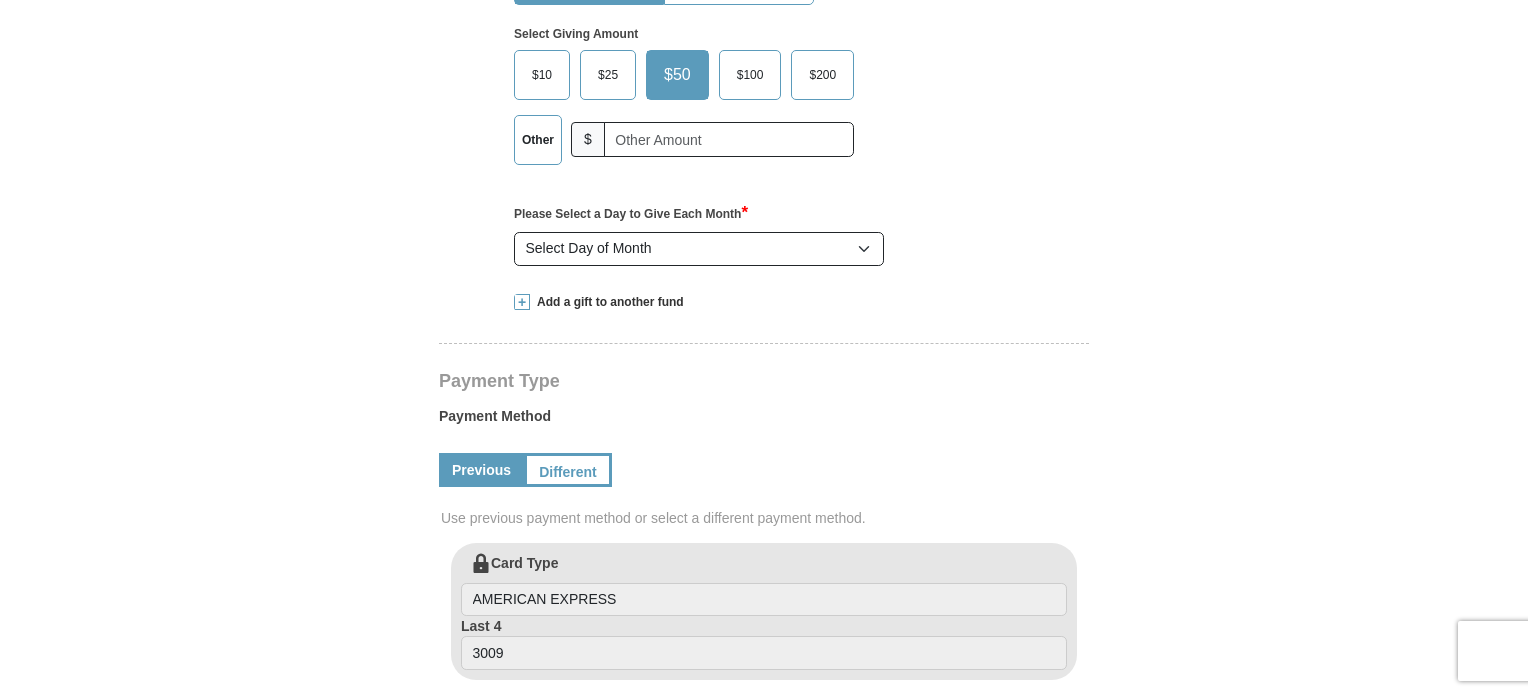 click on "Other" at bounding box center [538, 140] 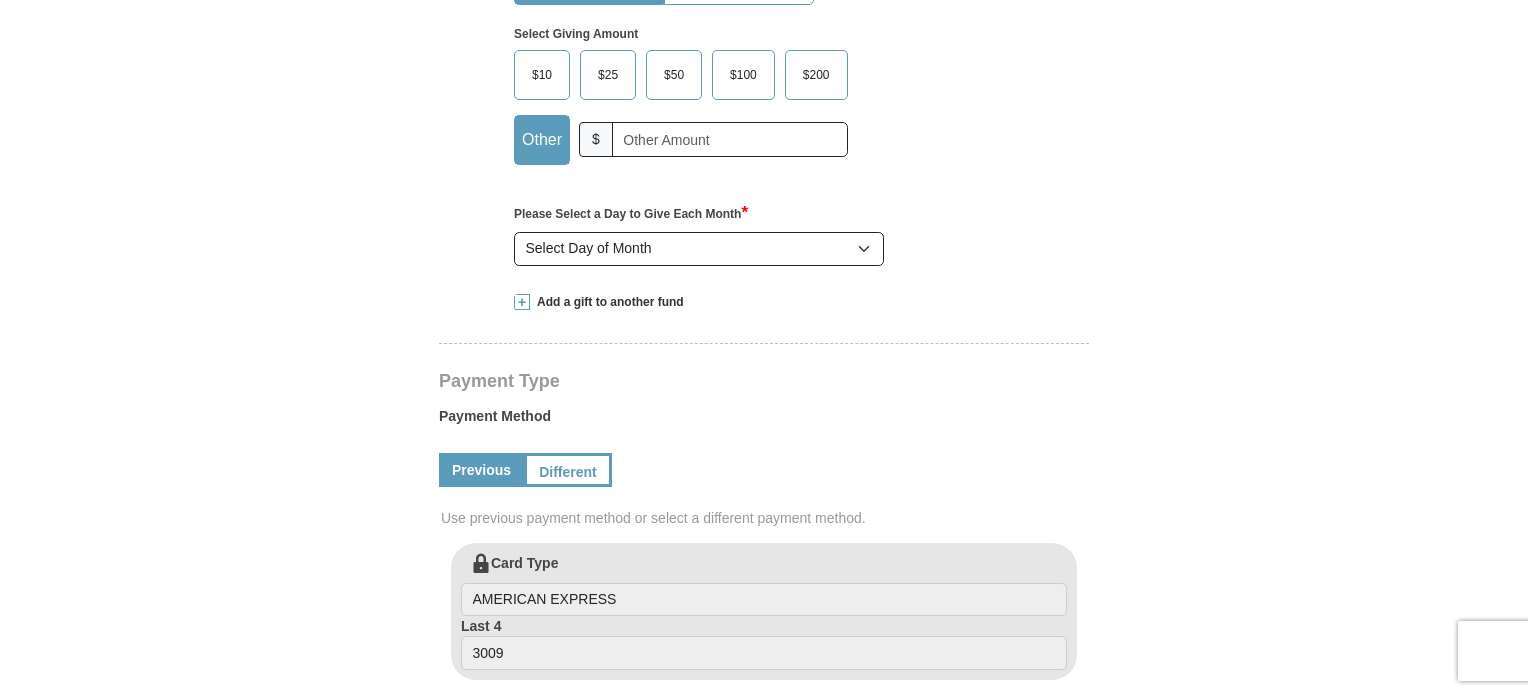 click at bounding box center (522, 302) 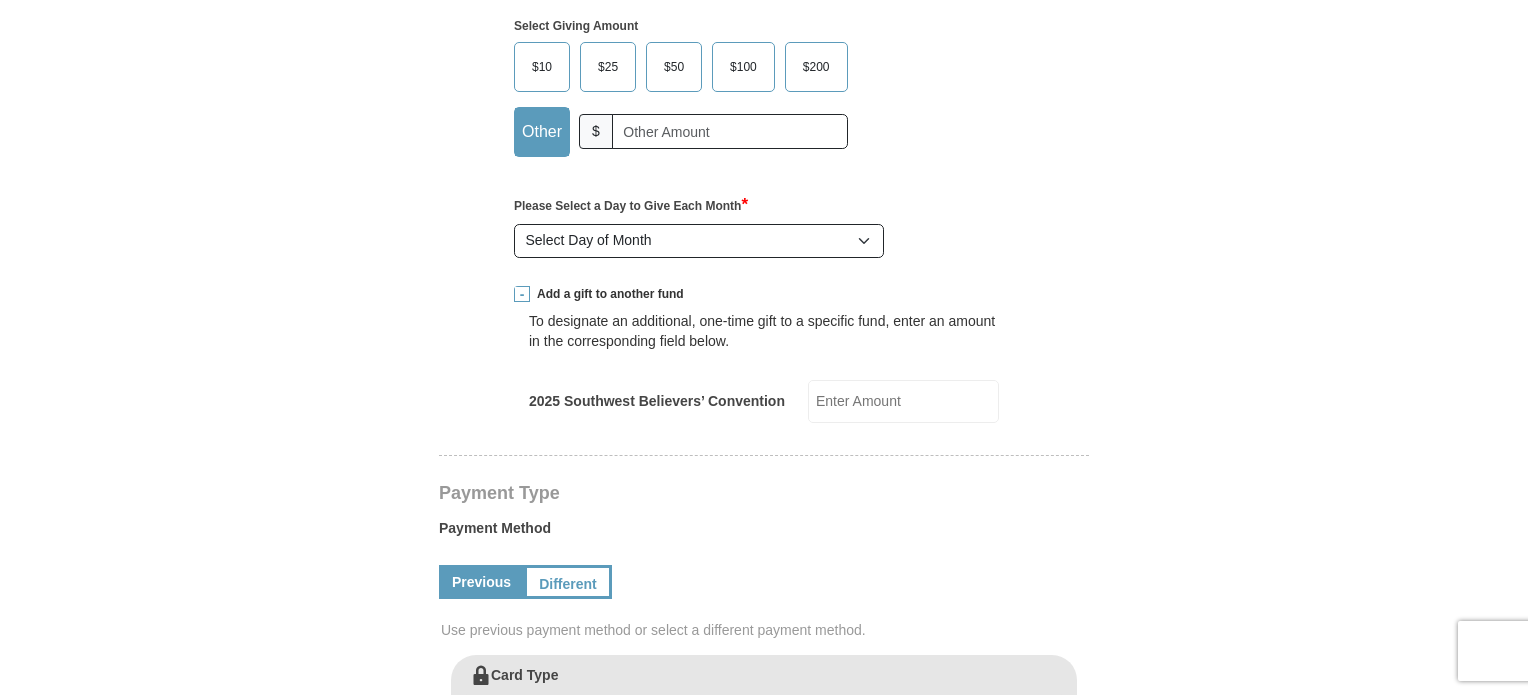 scroll, scrollTop: 700, scrollLeft: 0, axis: vertical 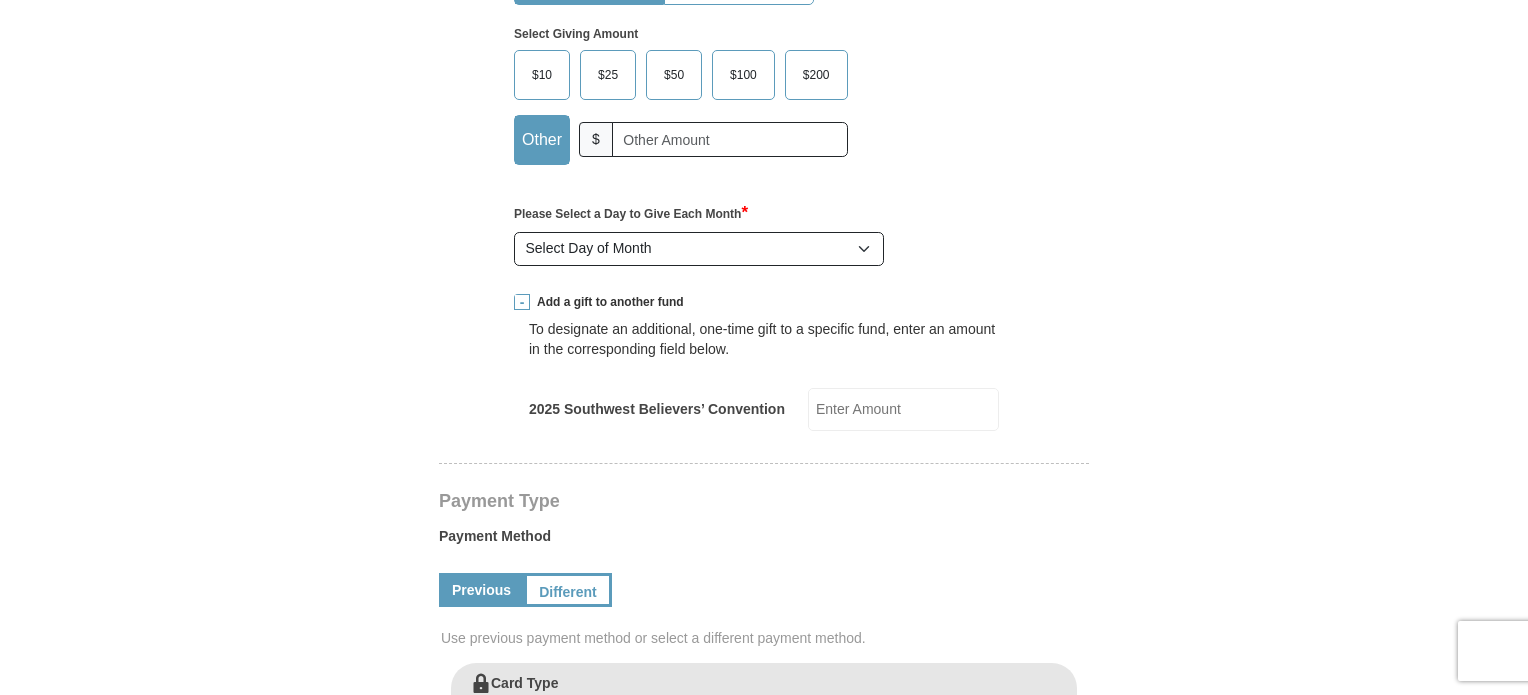 click at bounding box center [522, 302] 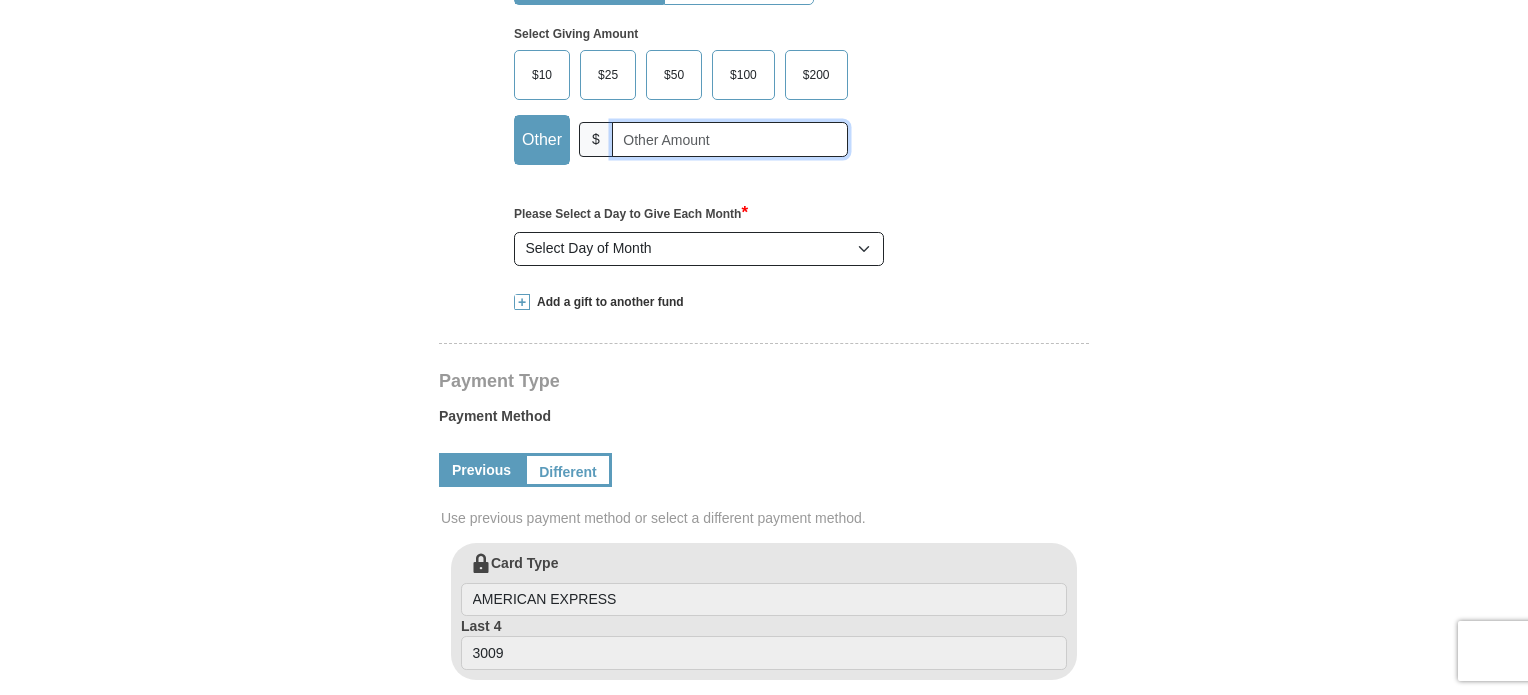 click at bounding box center [730, 139] 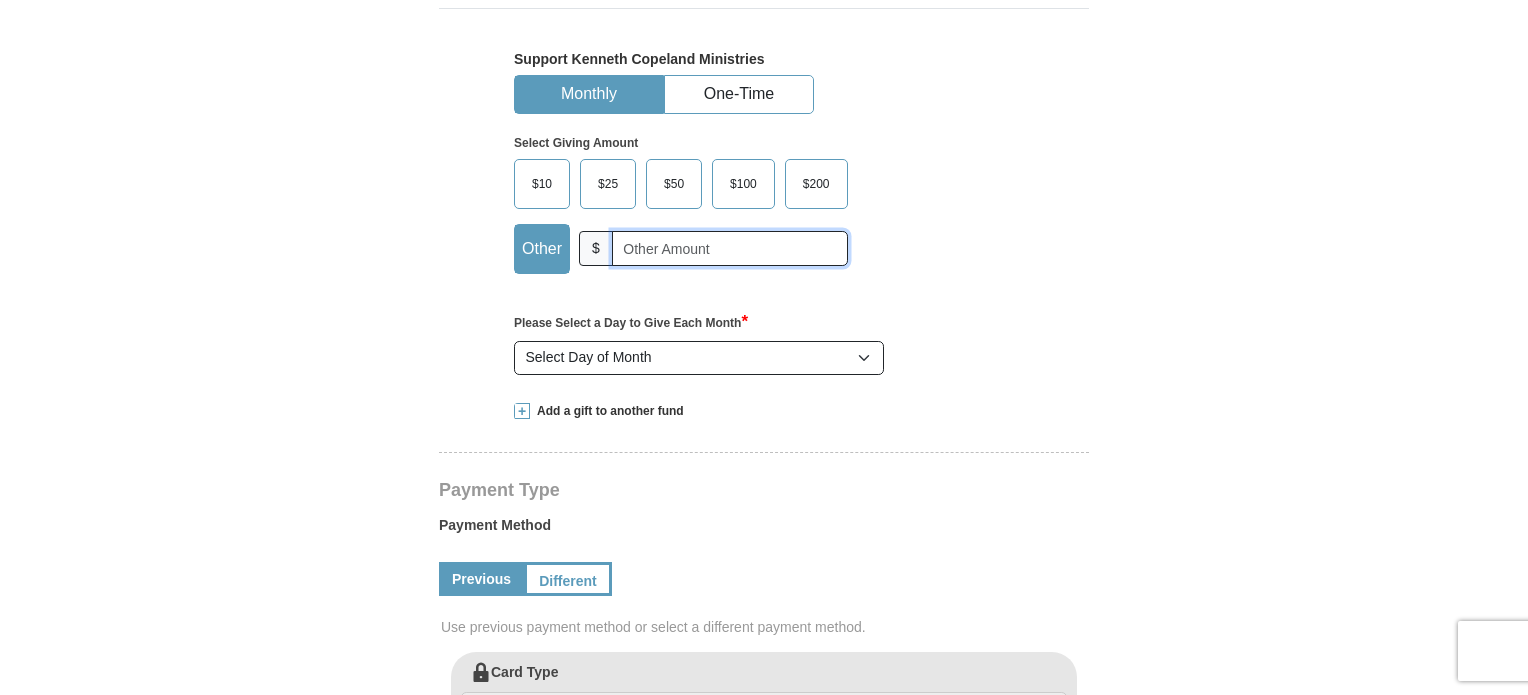 scroll, scrollTop: 400, scrollLeft: 0, axis: vertical 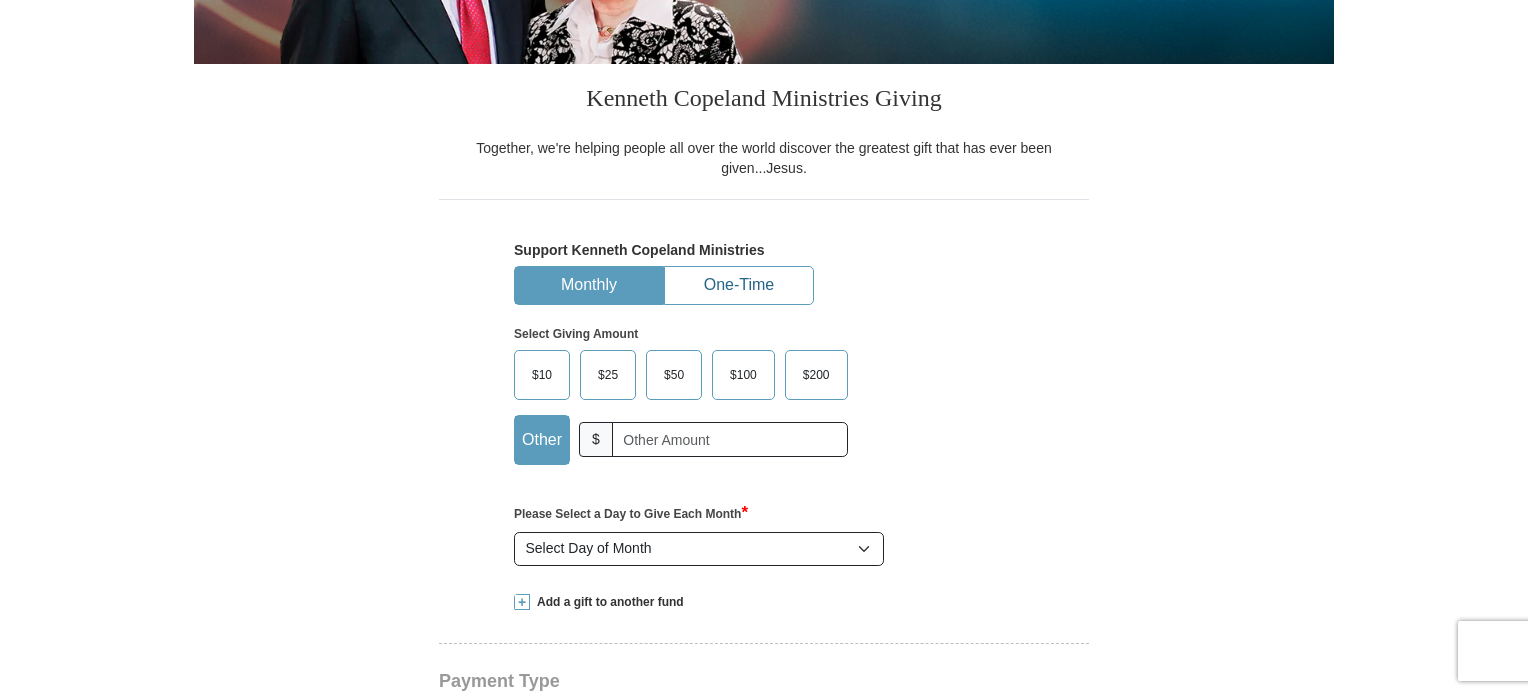 click on "One-Time" at bounding box center [739, 285] 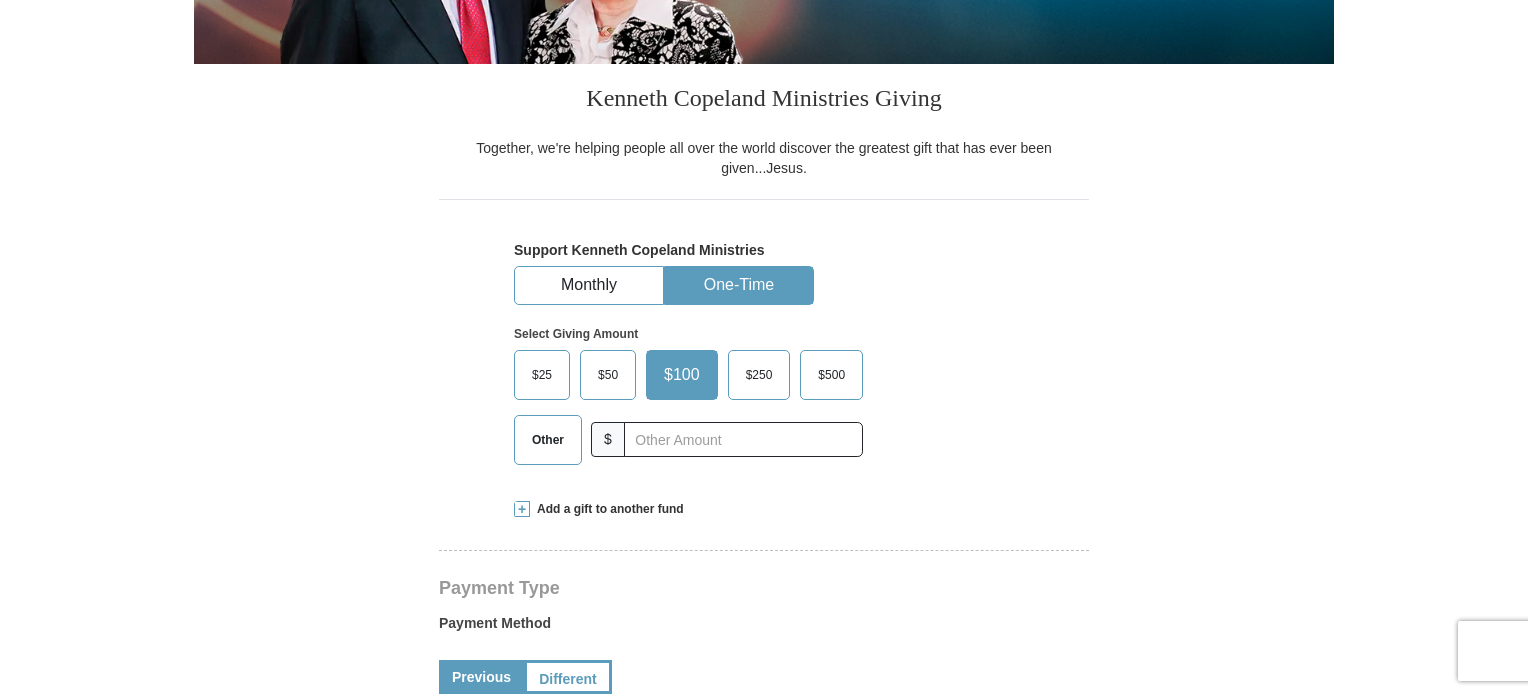 click at bounding box center [522, 509] 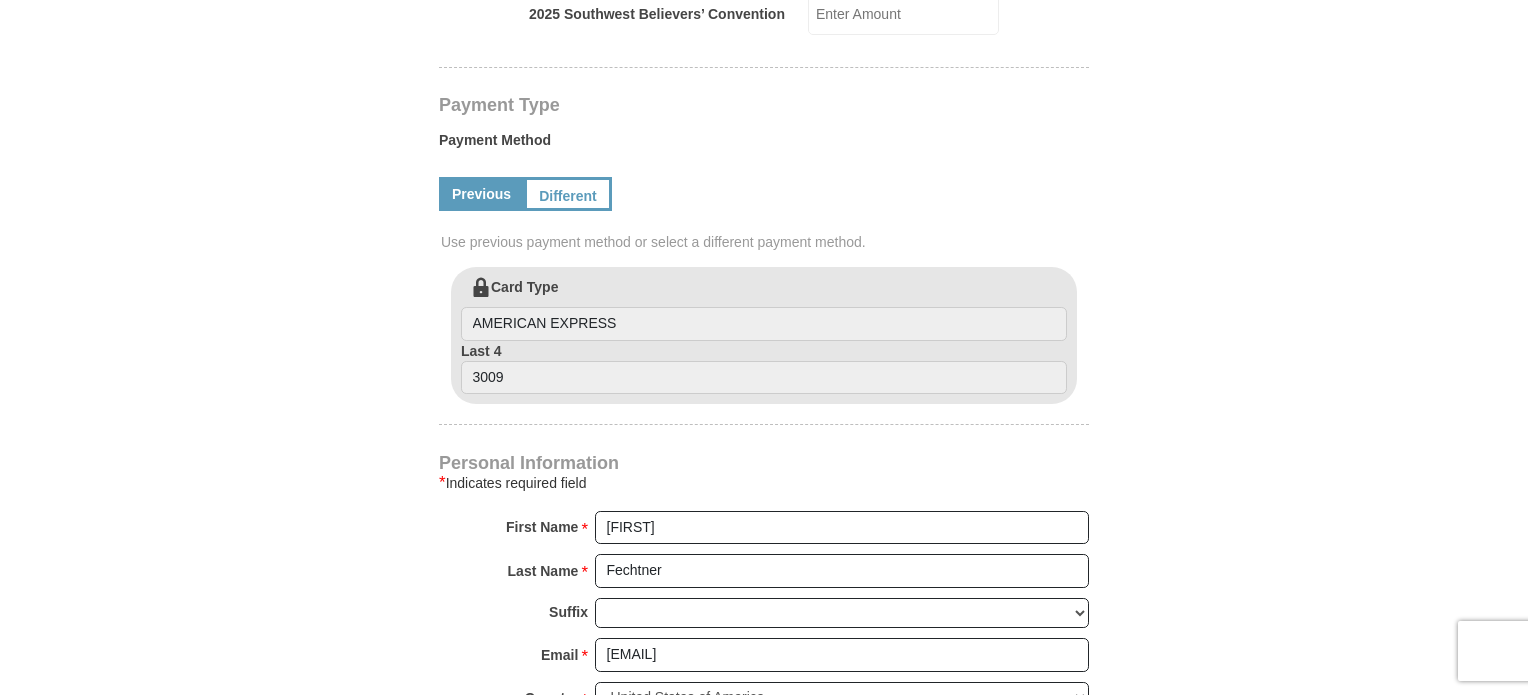 scroll, scrollTop: 700, scrollLeft: 0, axis: vertical 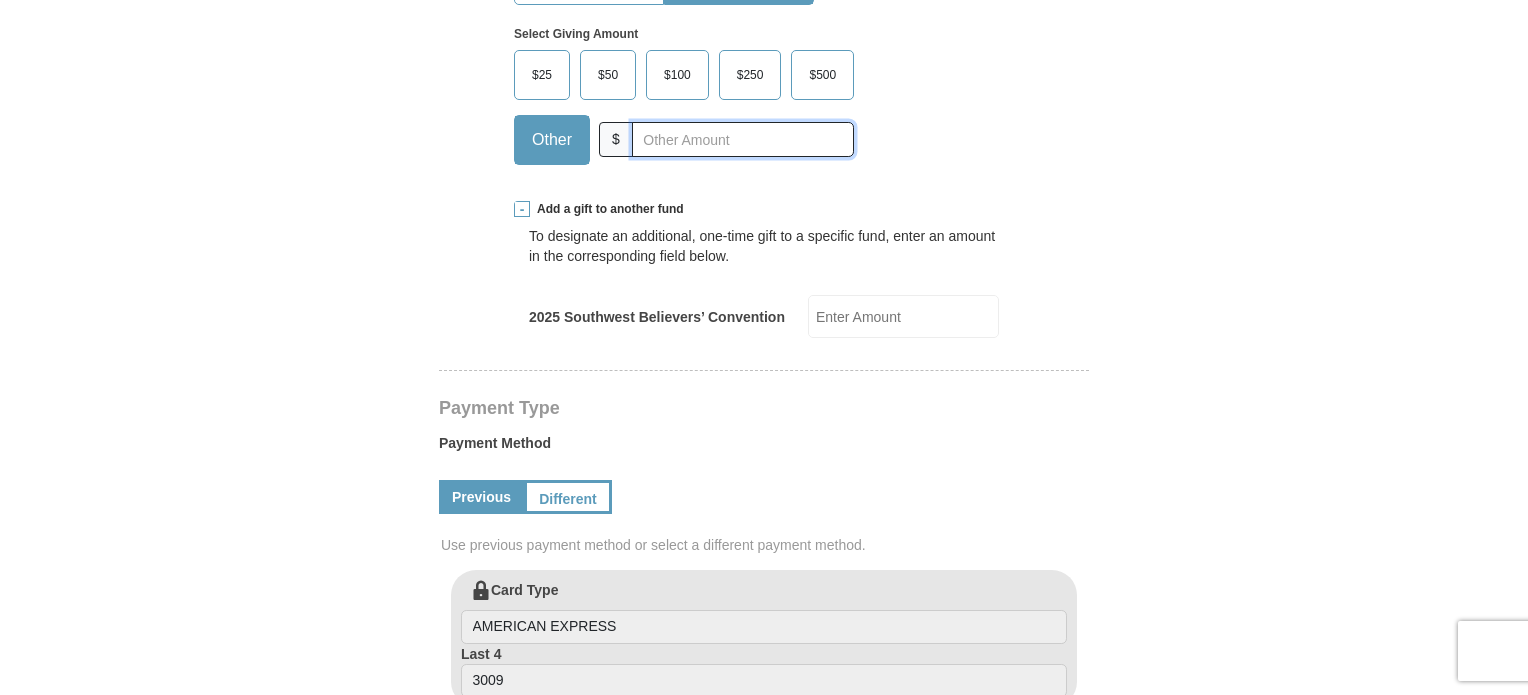 click at bounding box center [743, 139] 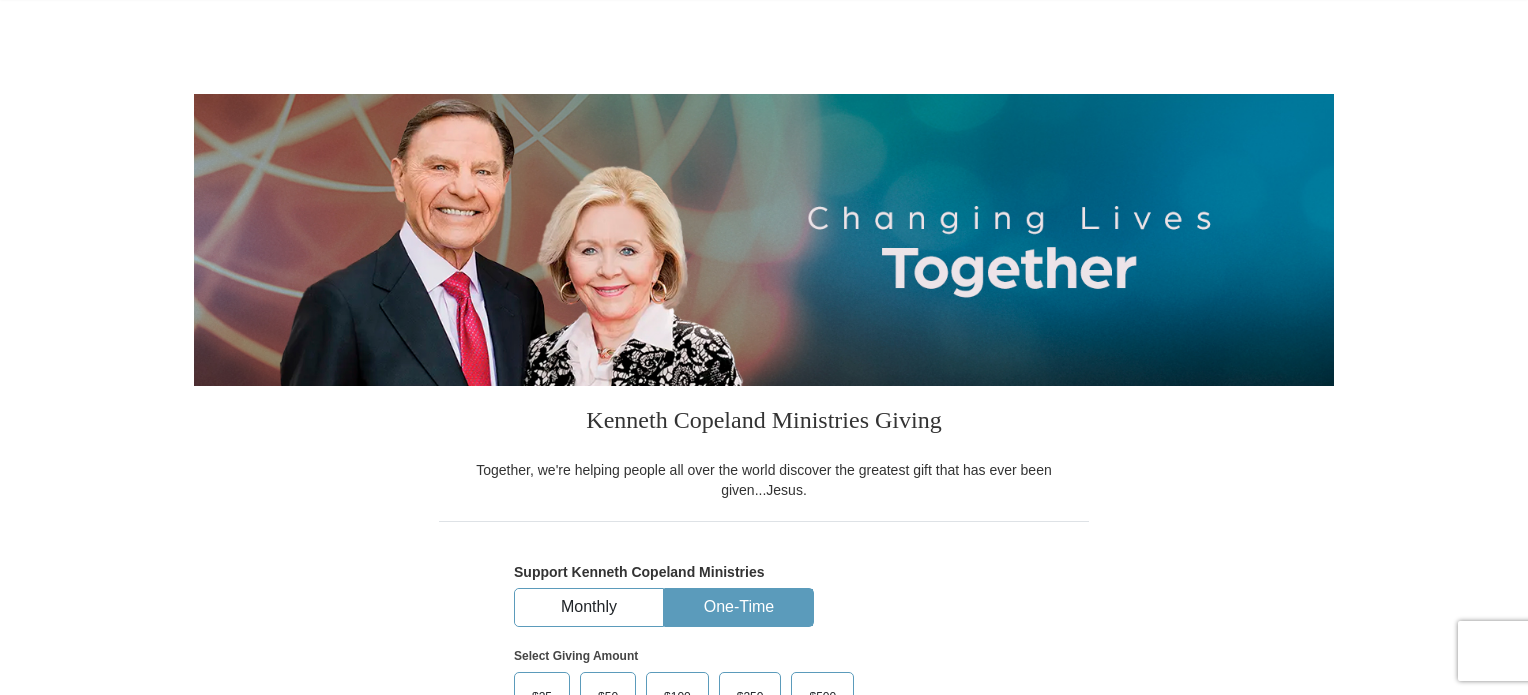 scroll, scrollTop: 152, scrollLeft: 0, axis: vertical 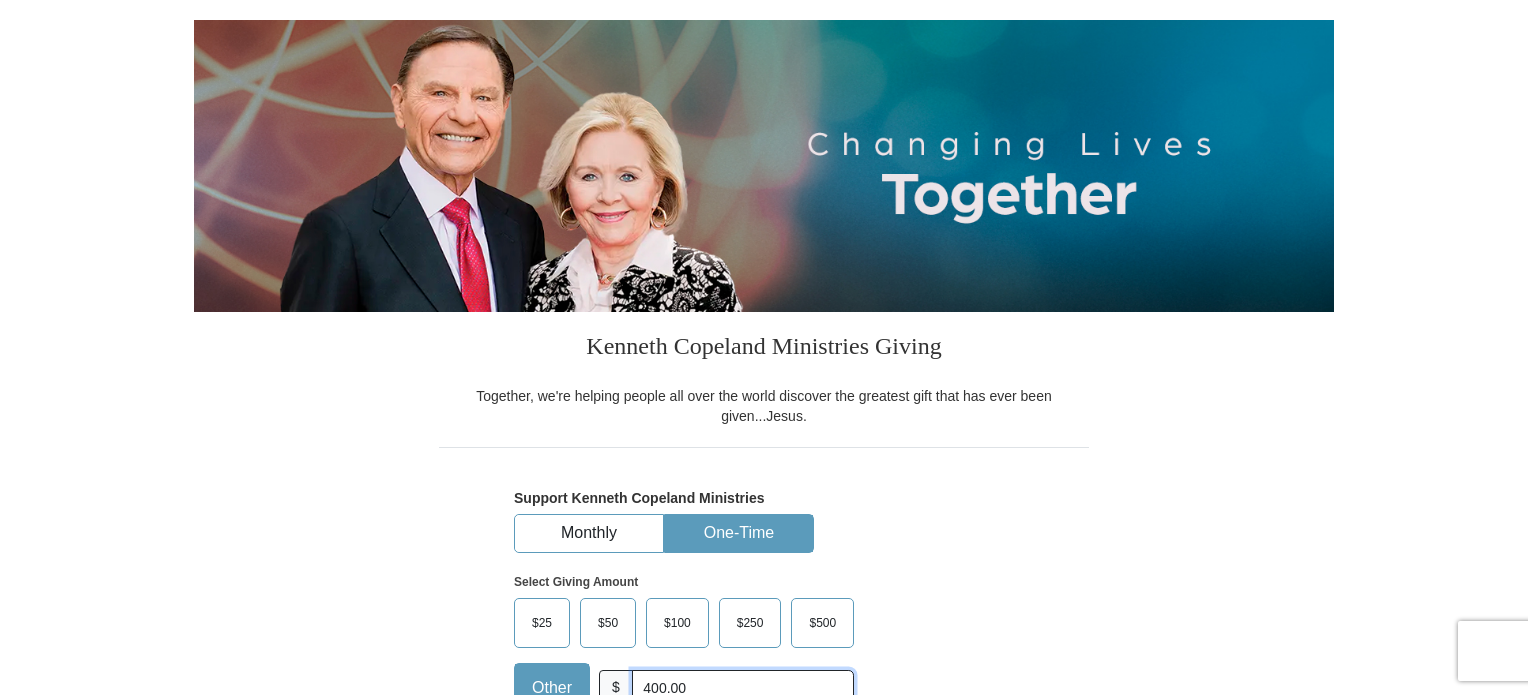 type on "400.00" 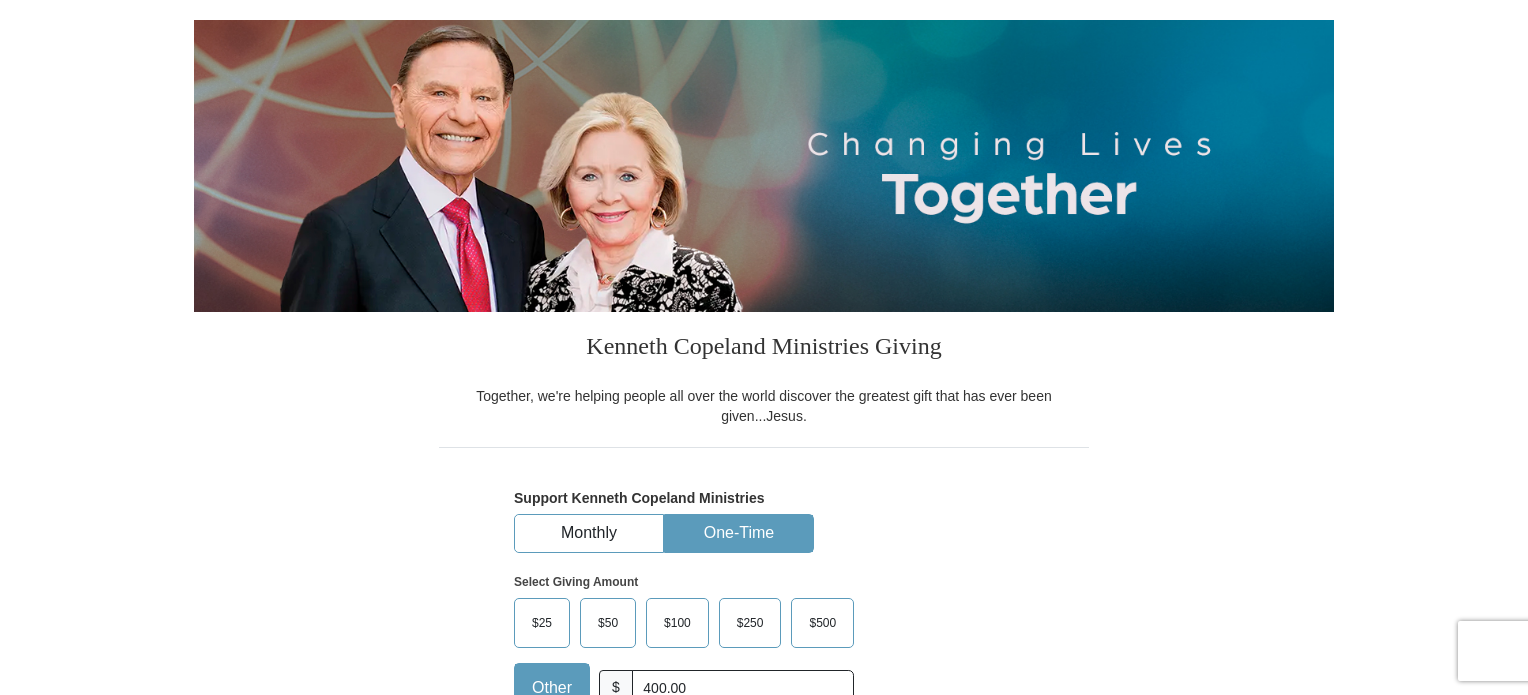 click on "Support Kenneth Copeland Ministries
Monthly
One-Time
Select Giving Amount
Amount must be a valid number
The total gift cannot be less than $1.00
$25
$50 $100 $250 $500 $" at bounding box center (764, 587) 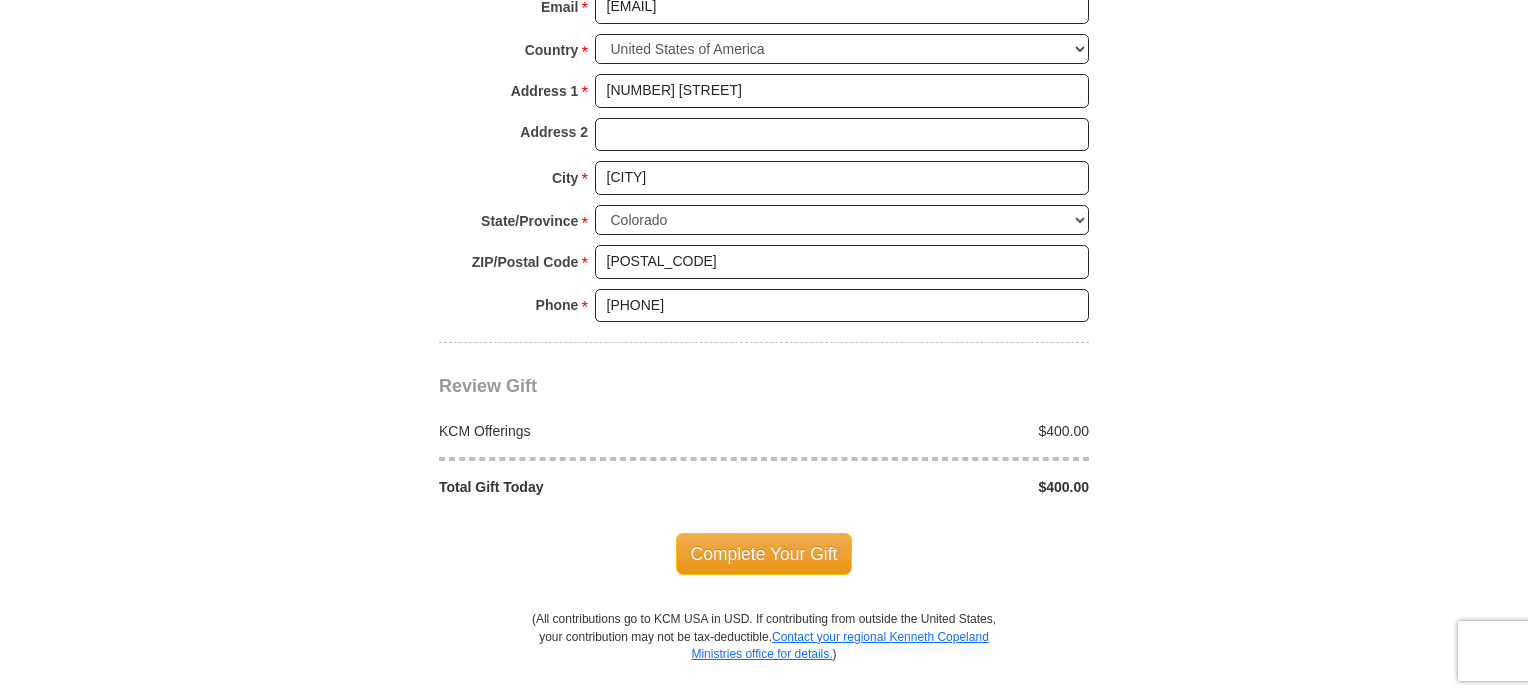 scroll, scrollTop: 1700, scrollLeft: 0, axis: vertical 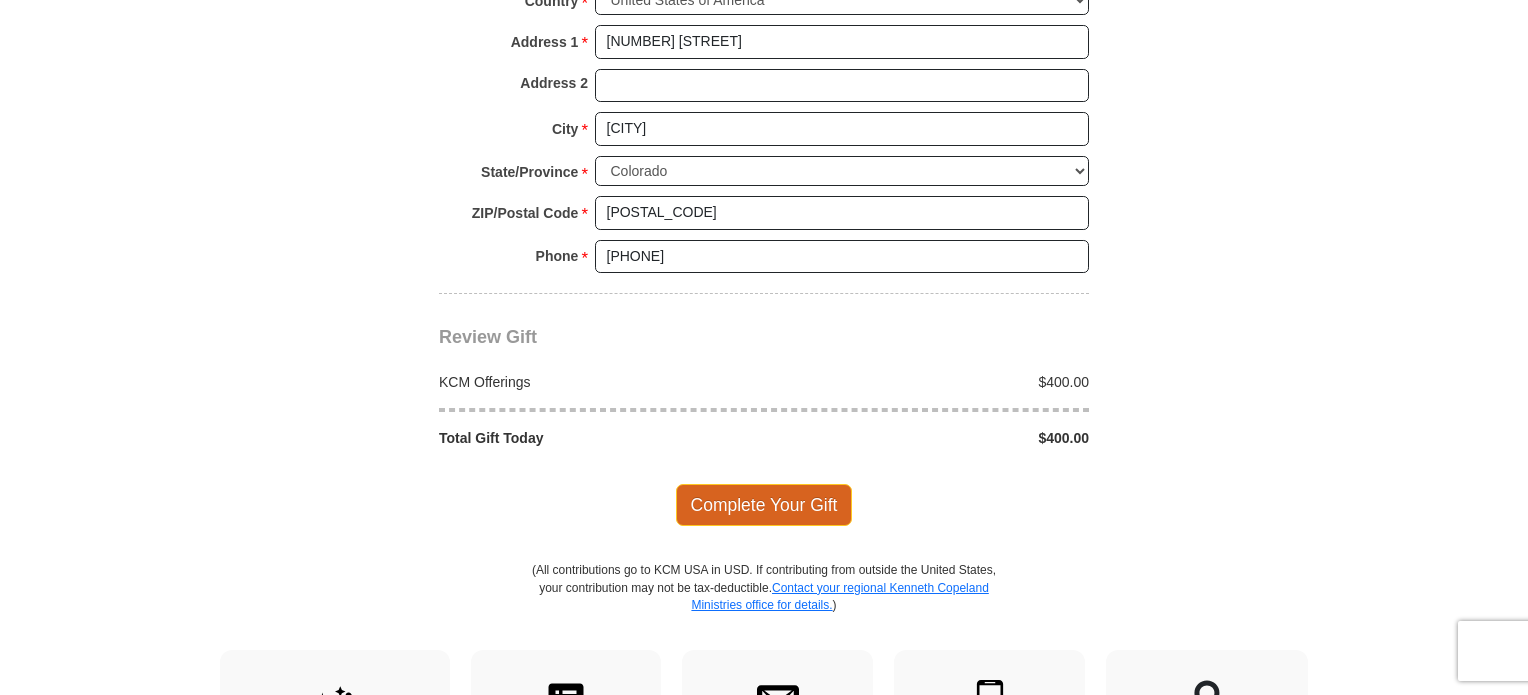 click on "Complete Your Gift" at bounding box center [764, 505] 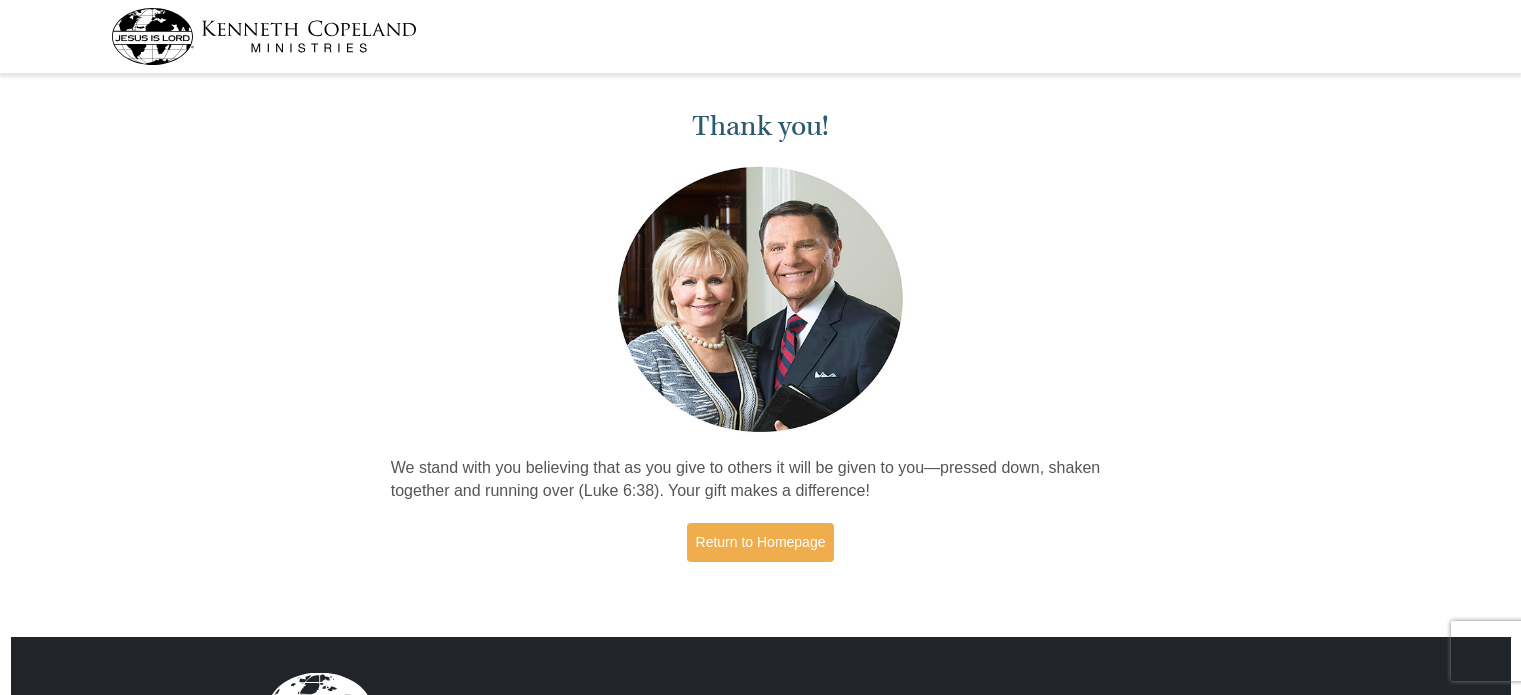 scroll, scrollTop: 0, scrollLeft: 0, axis: both 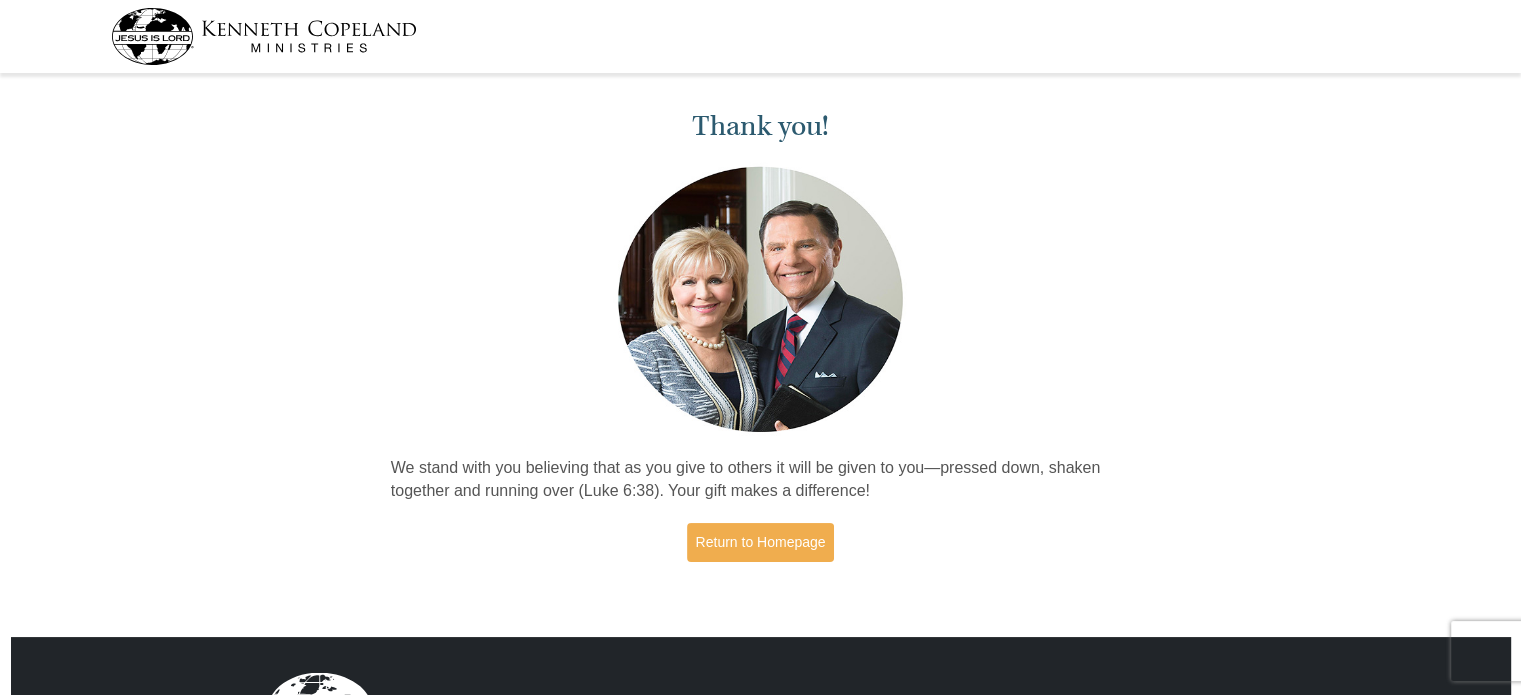 click at bounding box center [264, 36] 